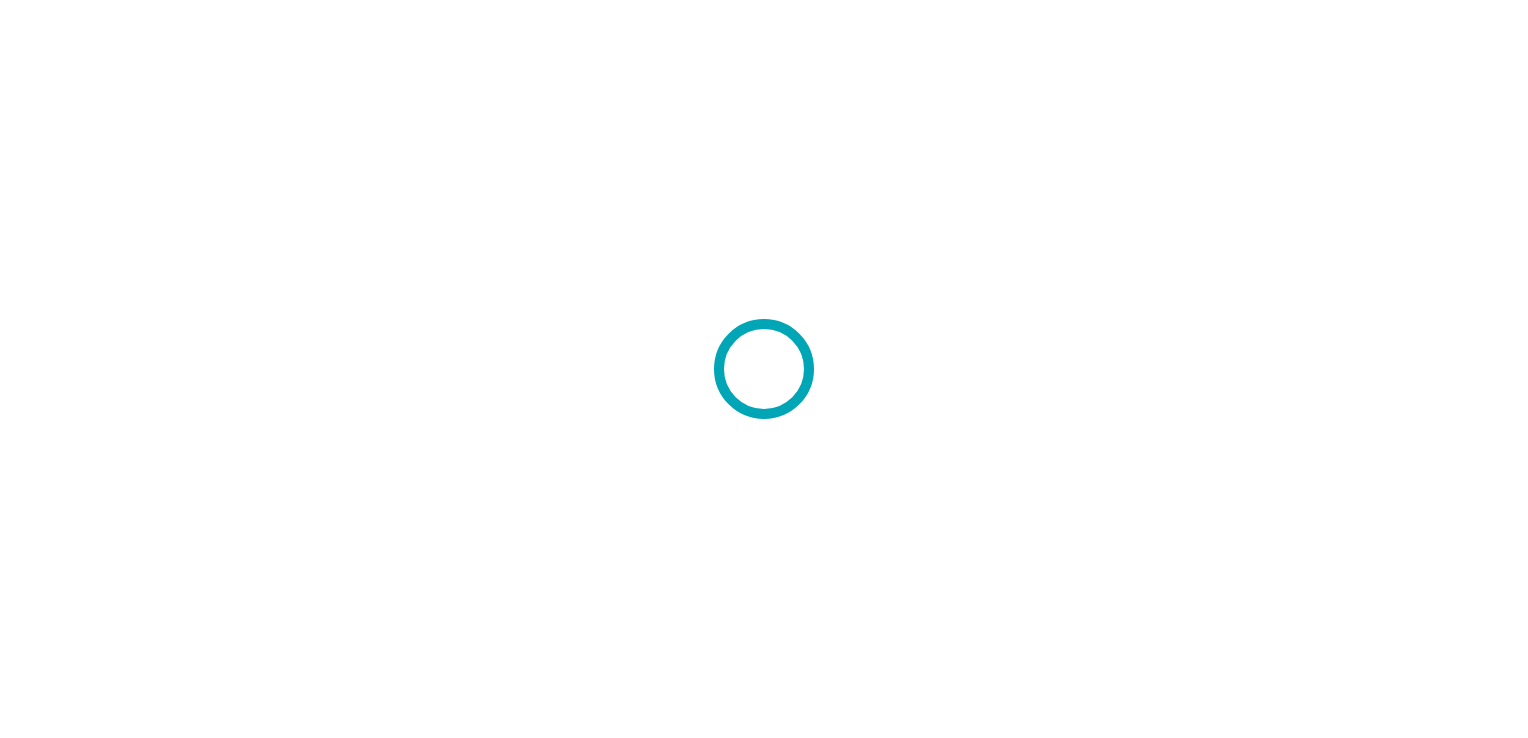 scroll, scrollTop: 0, scrollLeft: 0, axis: both 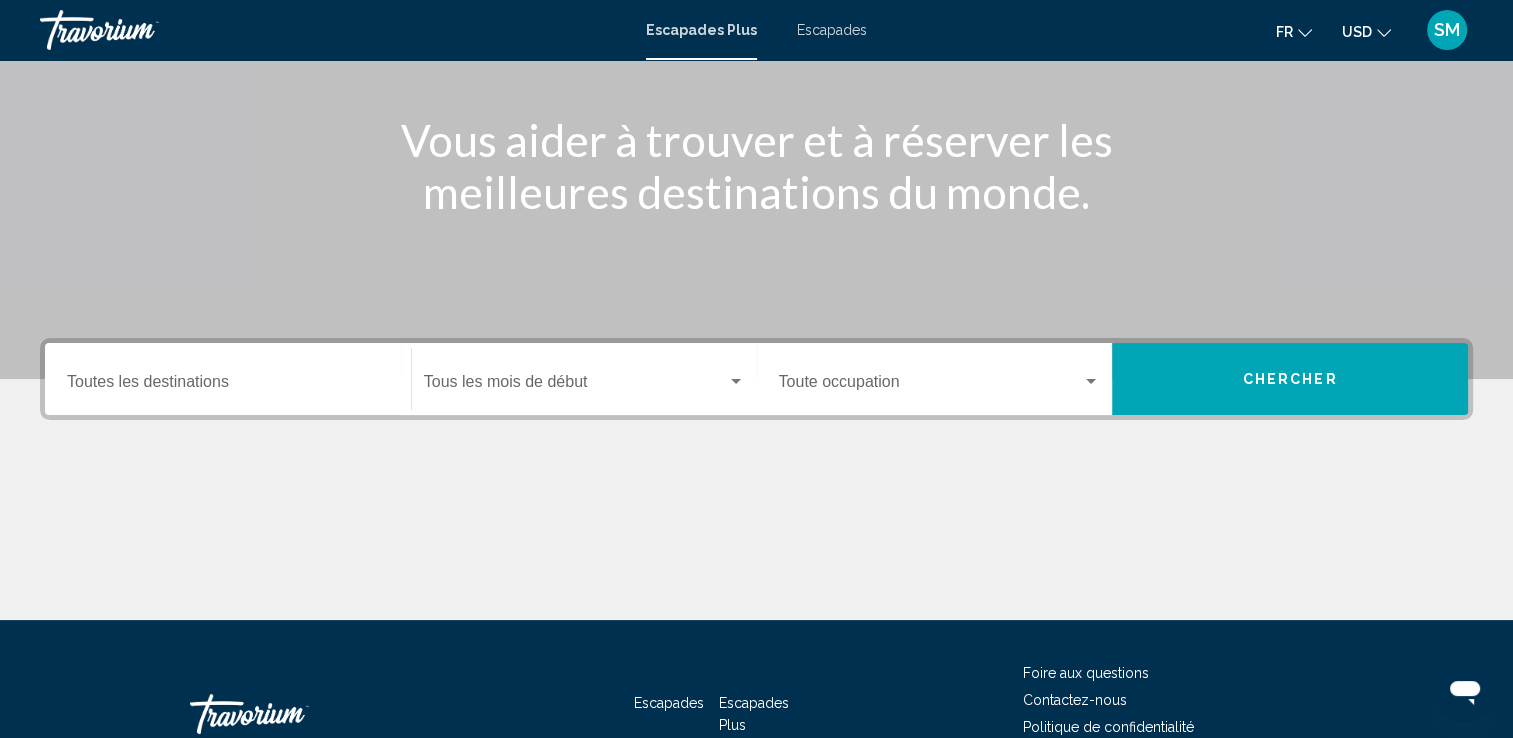 click at bounding box center [575, 386] 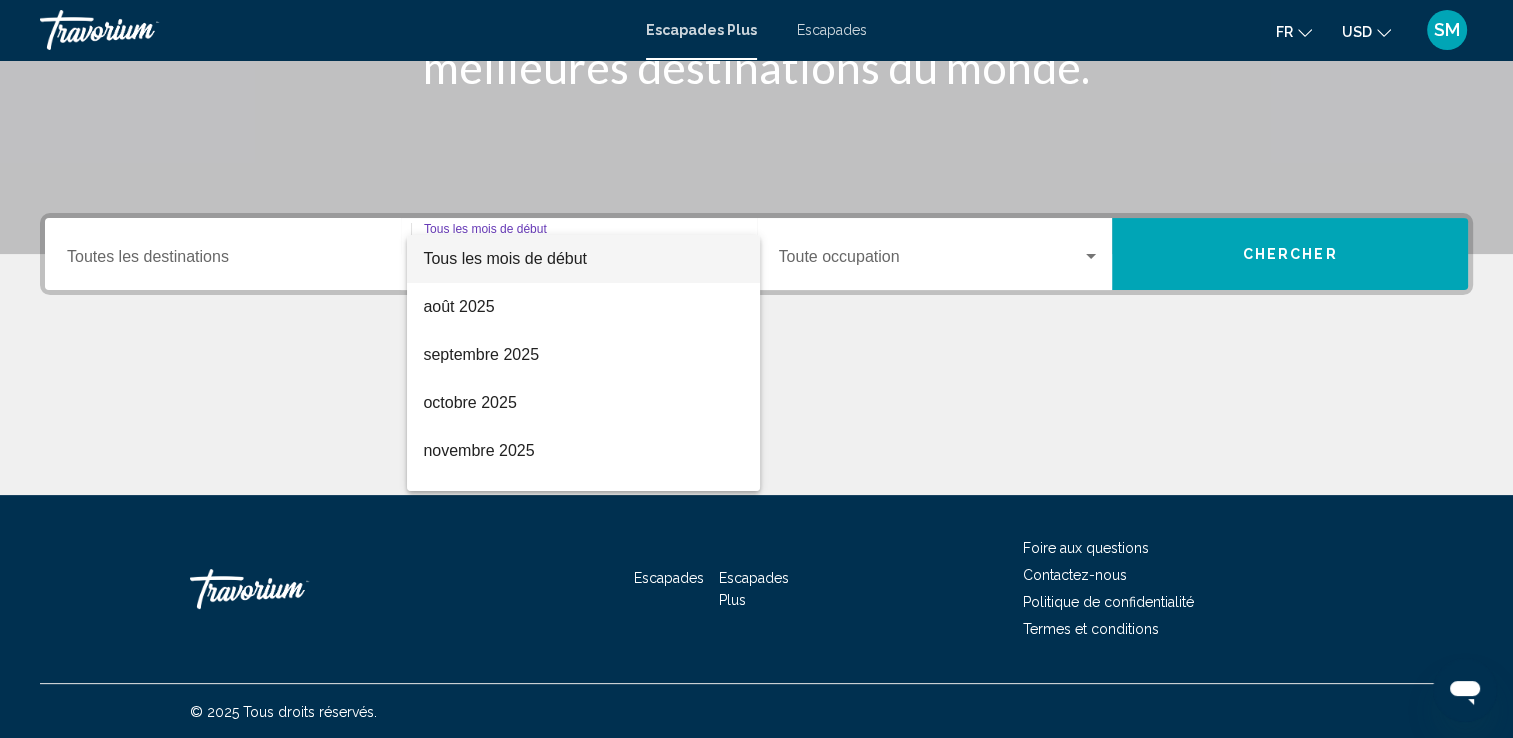 scroll, scrollTop: 347, scrollLeft: 0, axis: vertical 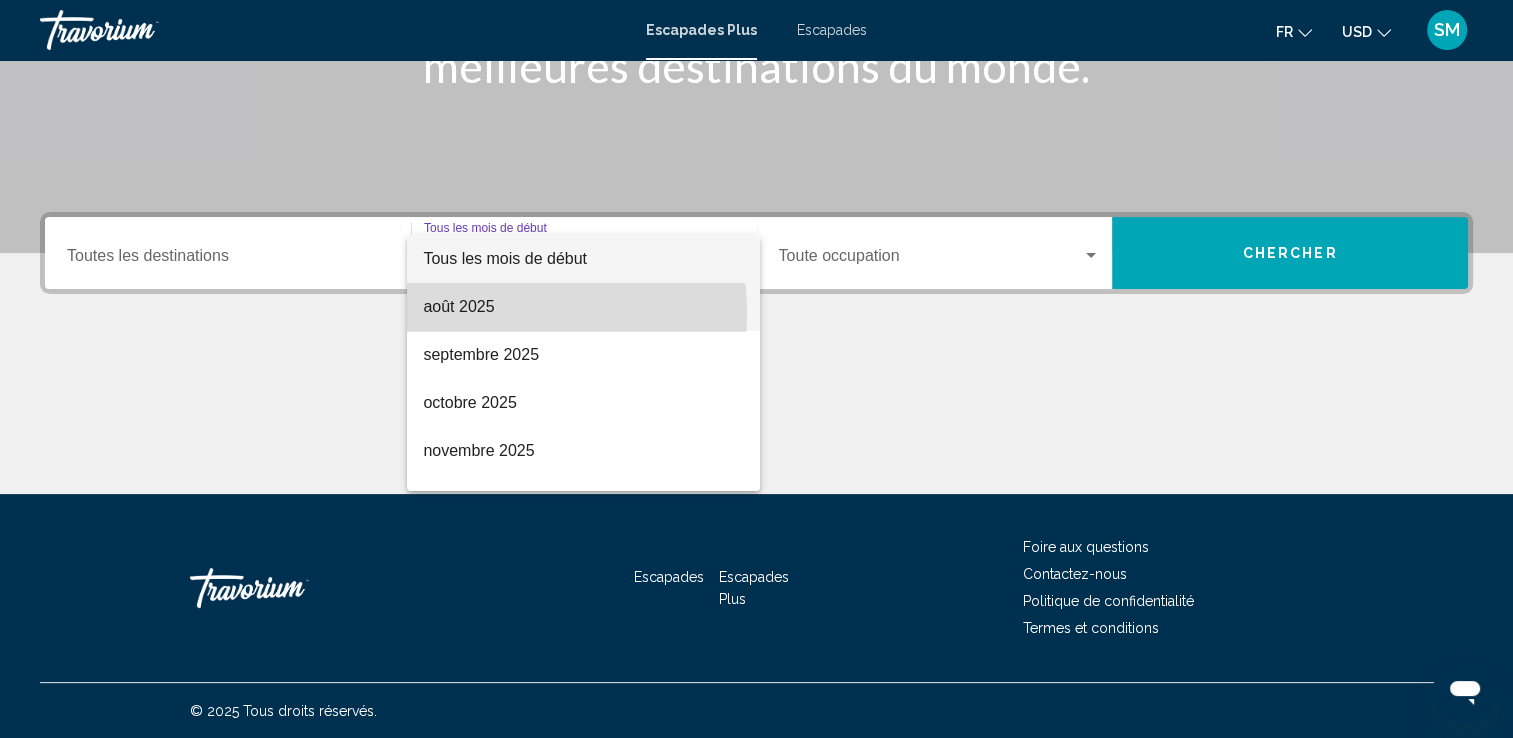 click on "août 2025" at bounding box center (458, 306) 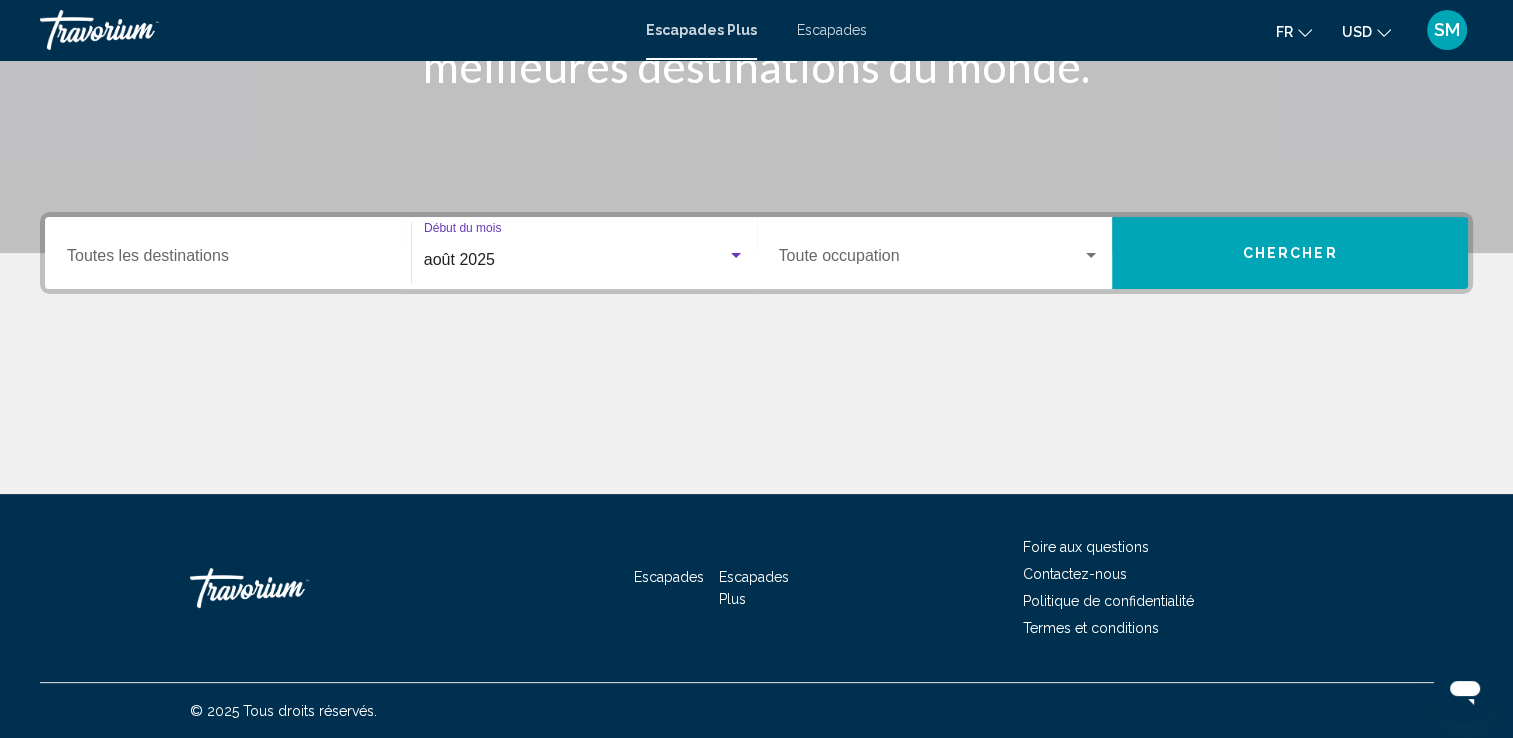 click at bounding box center [931, 260] 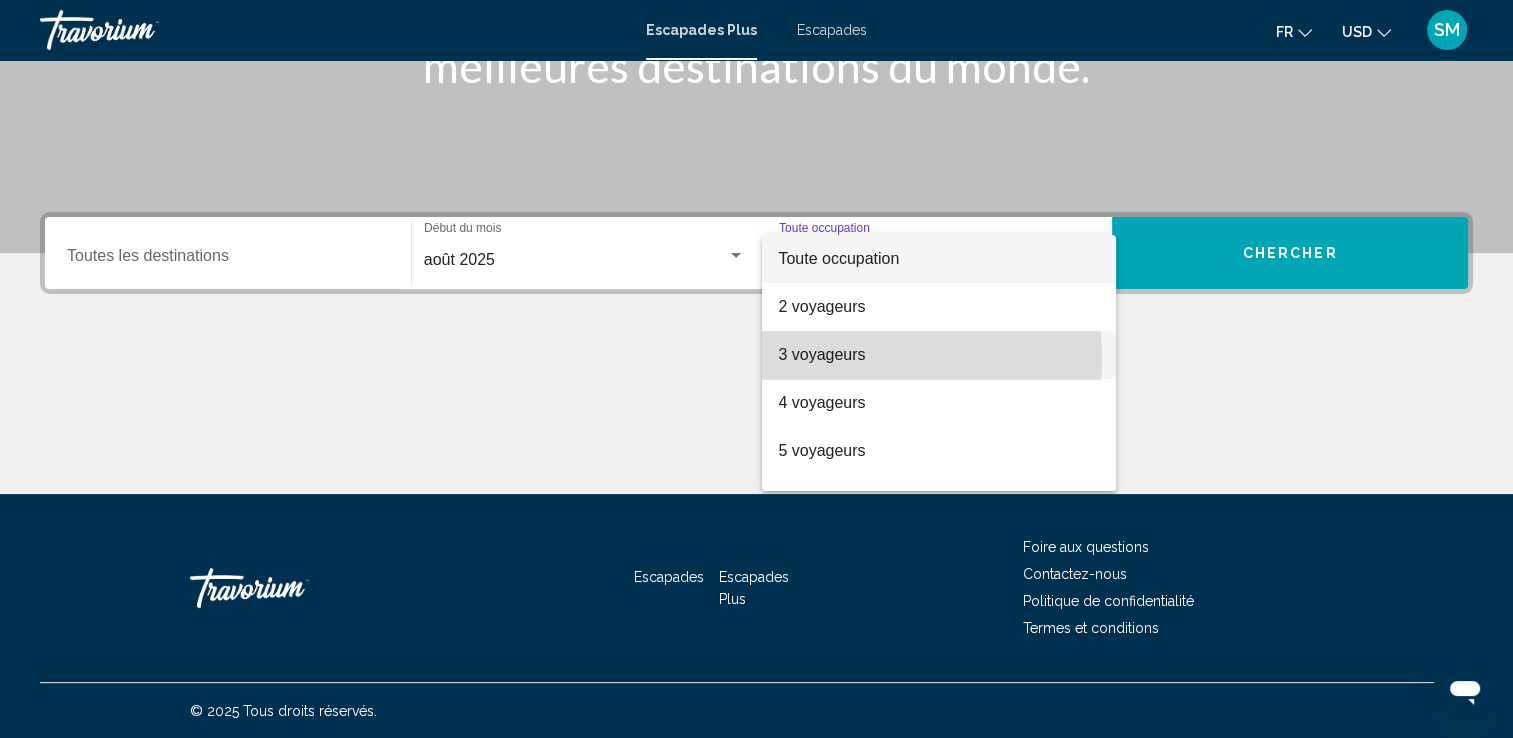 click on "3 voyageurs" at bounding box center [821, 354] 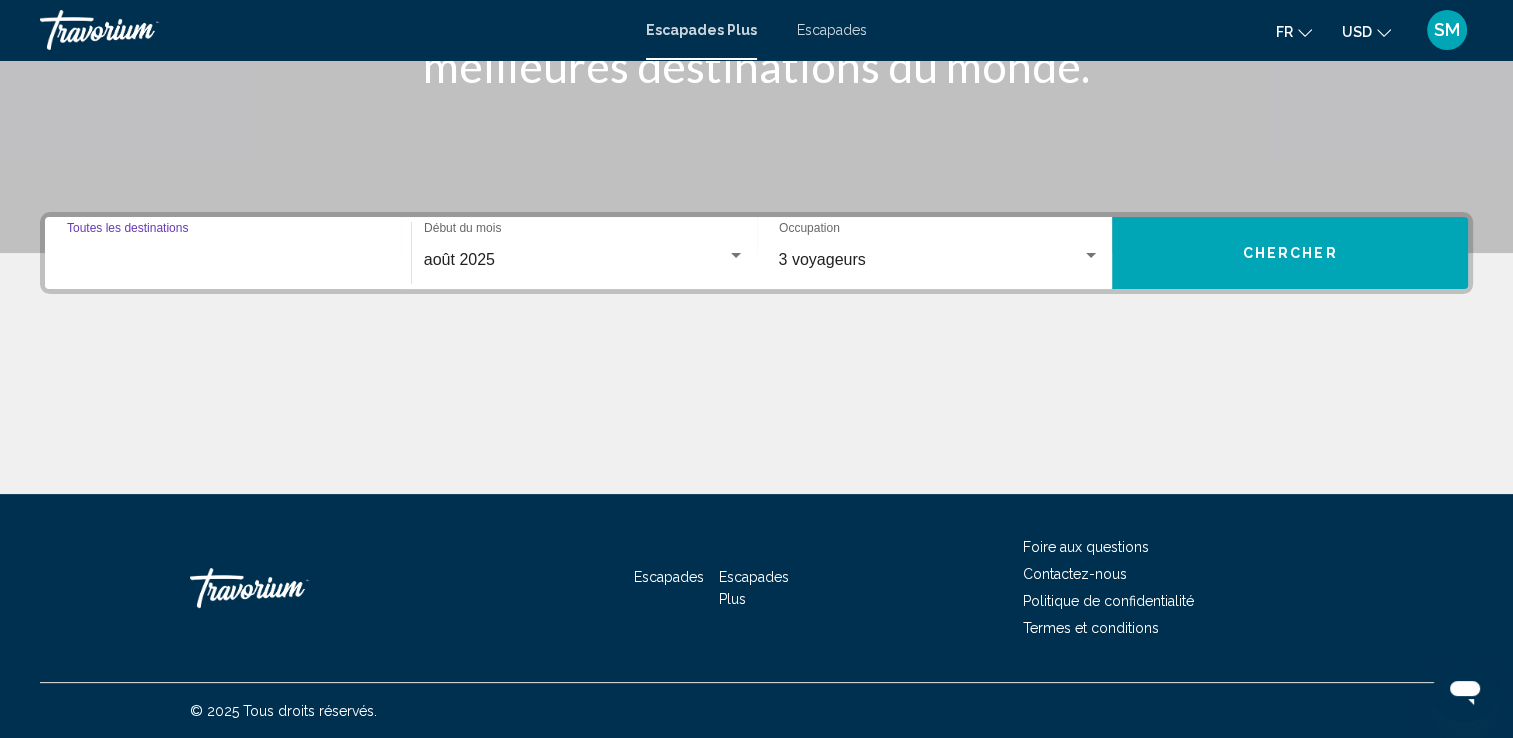 click on "Destination Toutes les destinations" at bounding box center [228, 260] 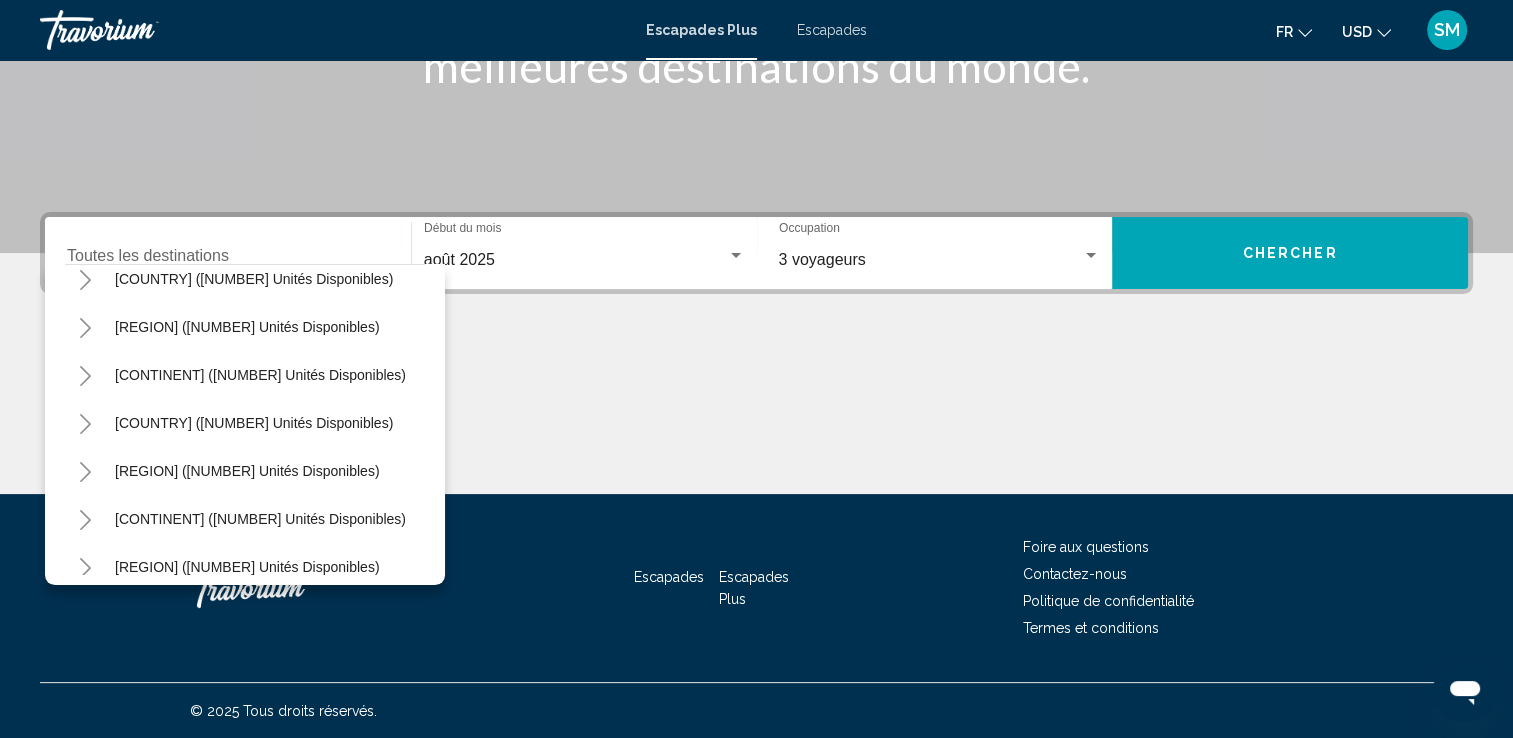 scroll, scrollTop: 166, scrollLeft: 0, axis: vertical 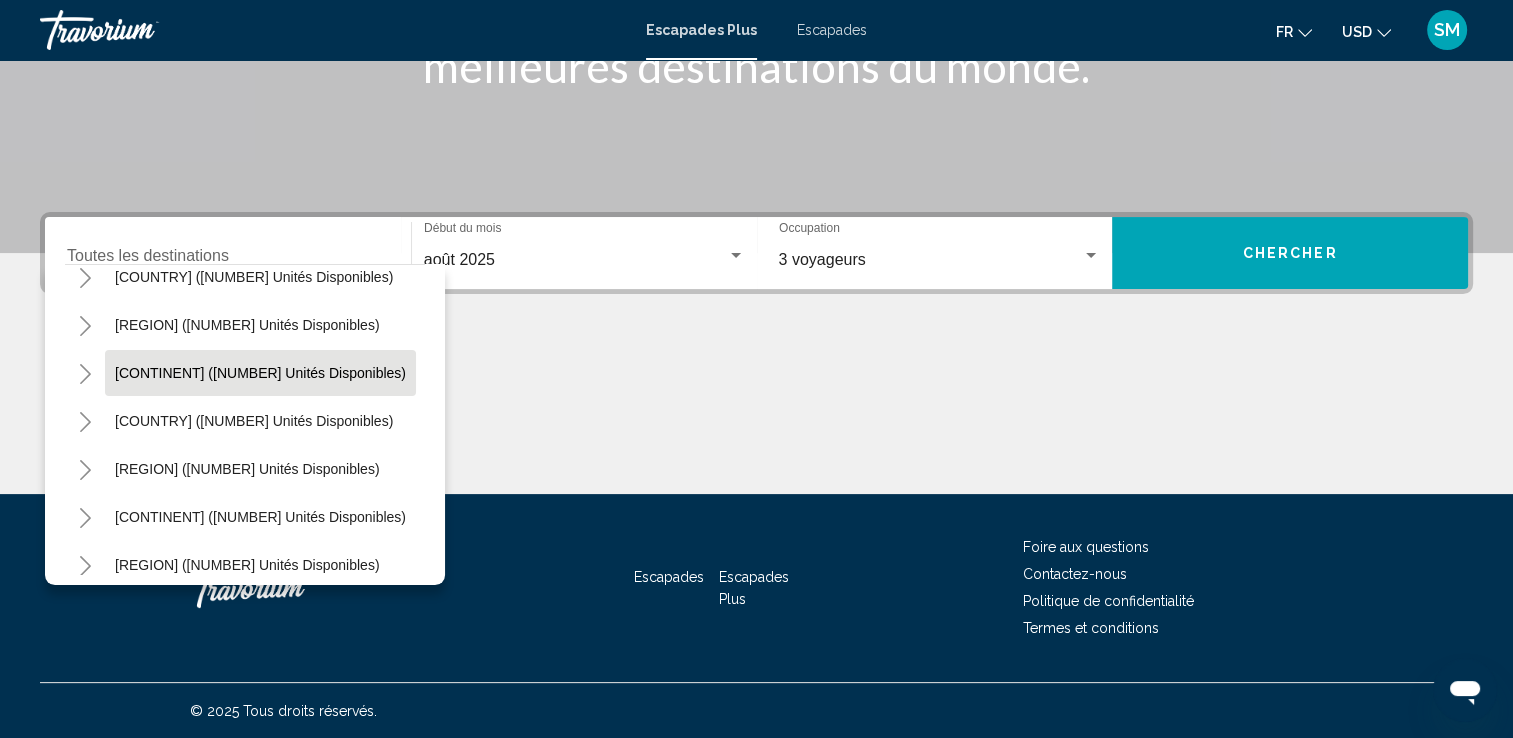 click on "[CONTINENT] ([NUMBER] unités disponibles)" at bounding box center [254, 421] 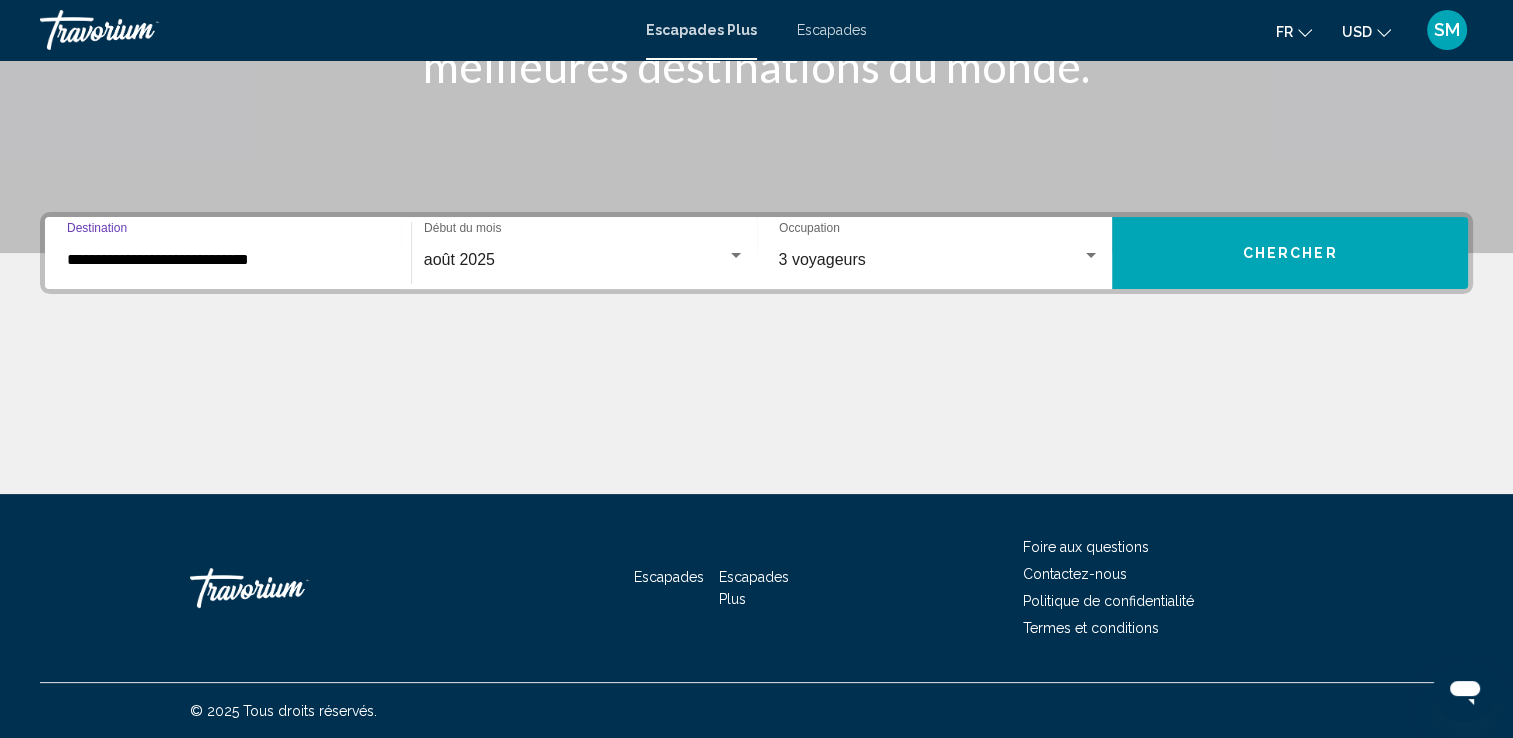 click on "Chercher" at bounding box center [1290, 253] 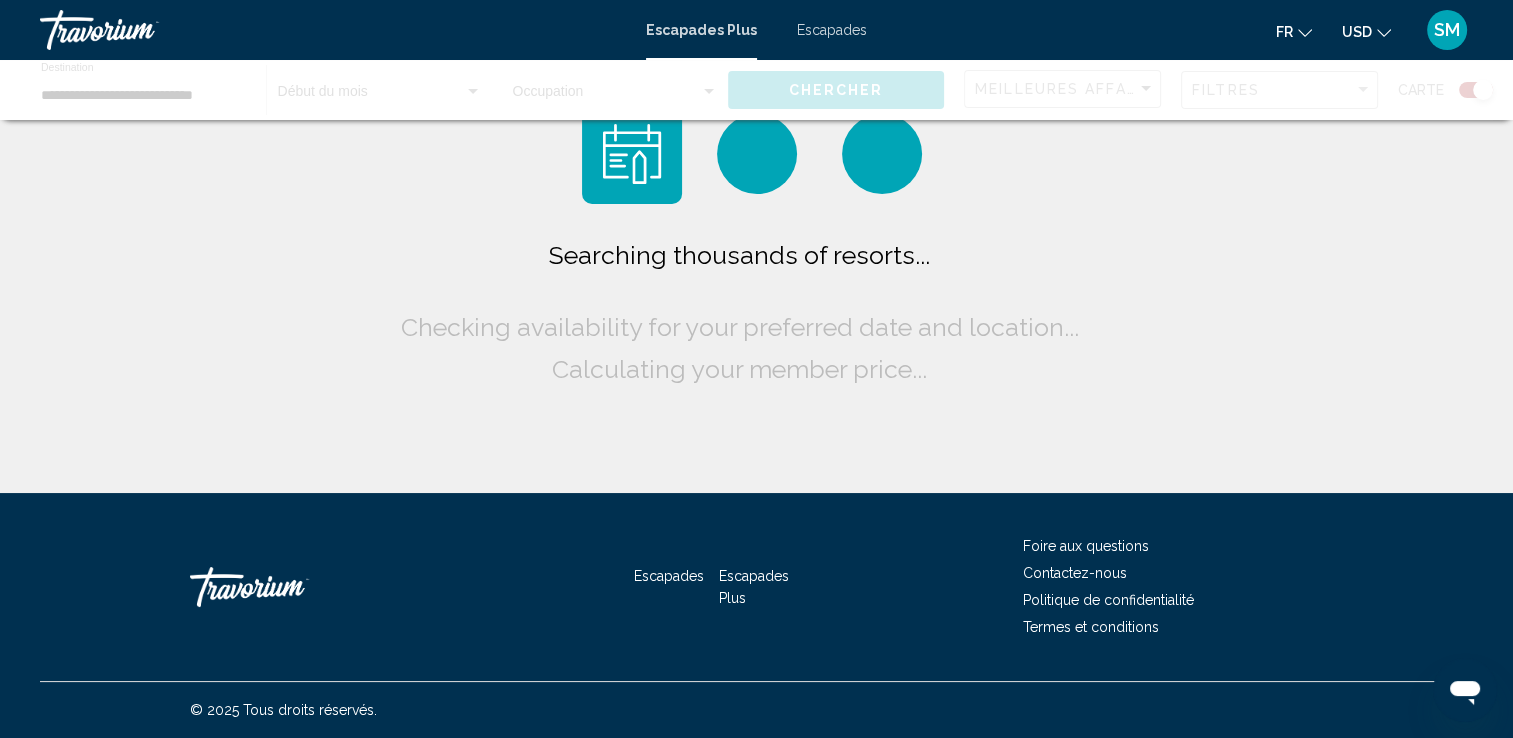 scroll, scrollTop: 0, scrollLeft: 0, axis: both 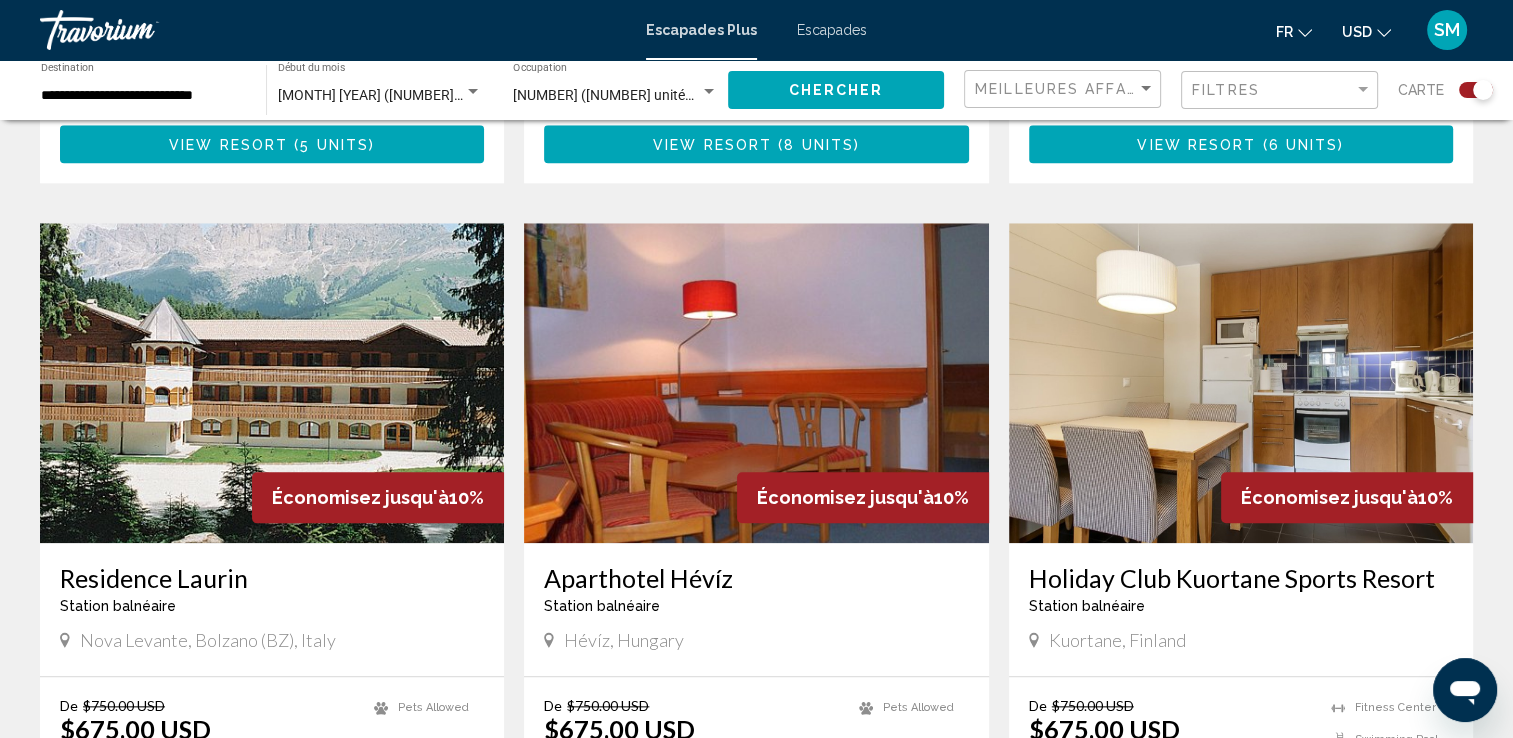 click 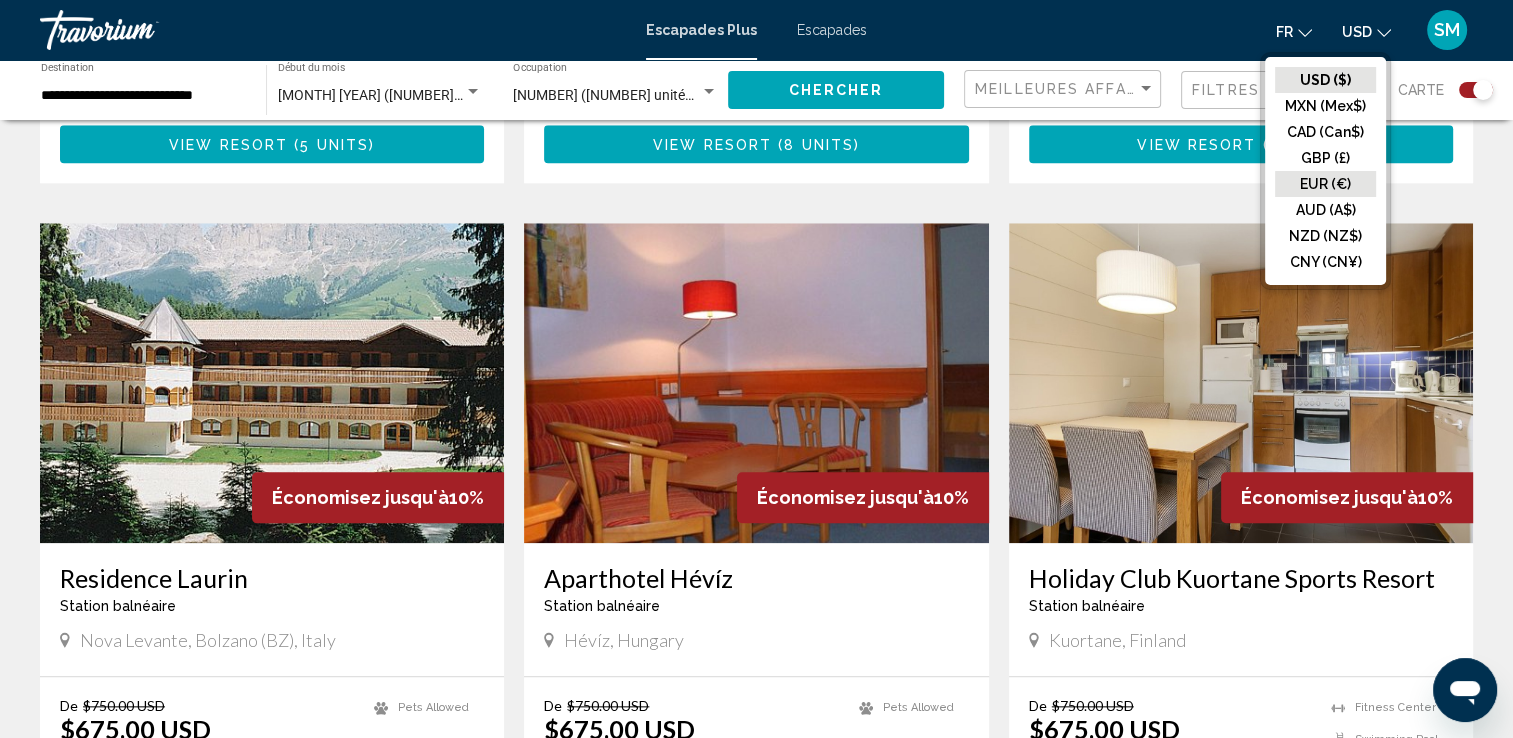 click on "EUR (€)" 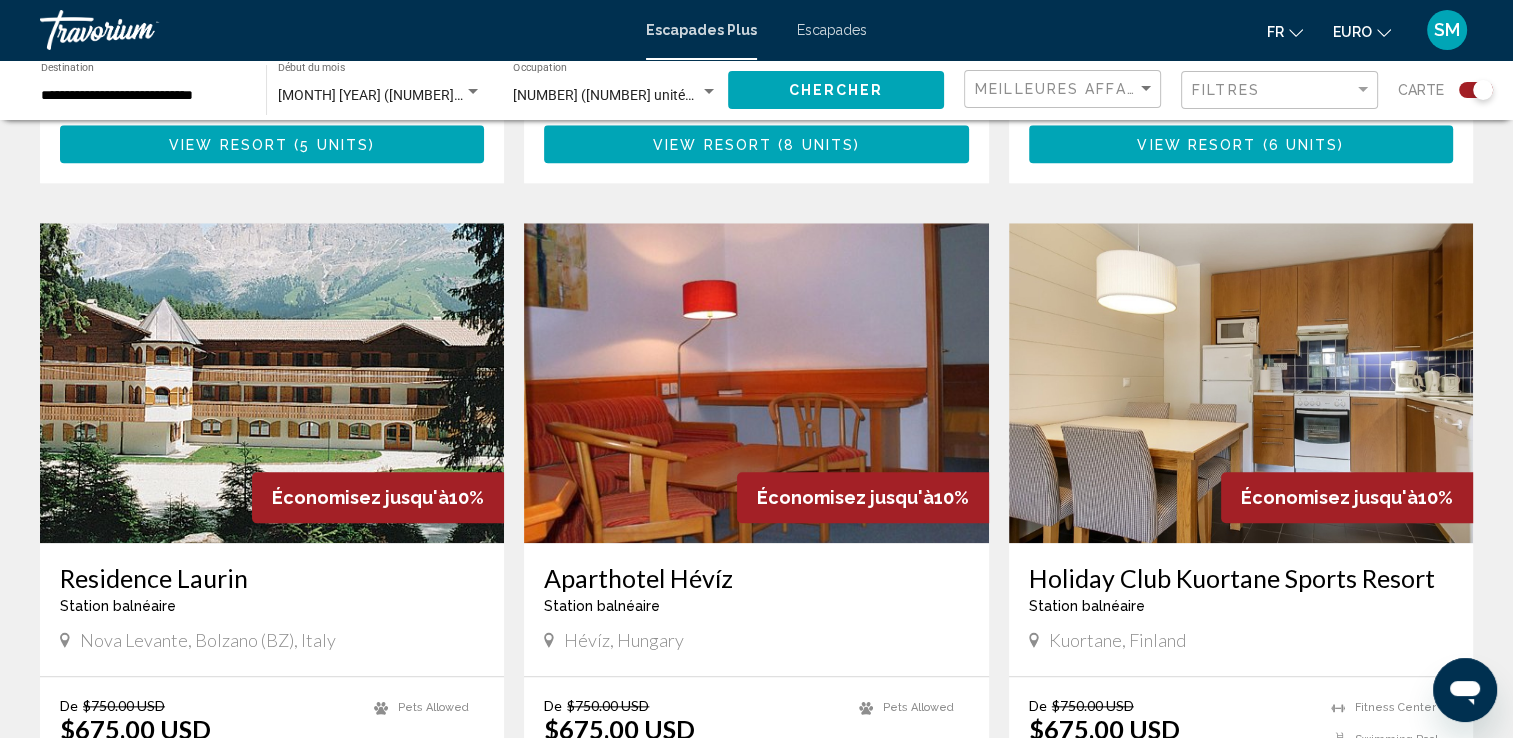 click on "Chercher" 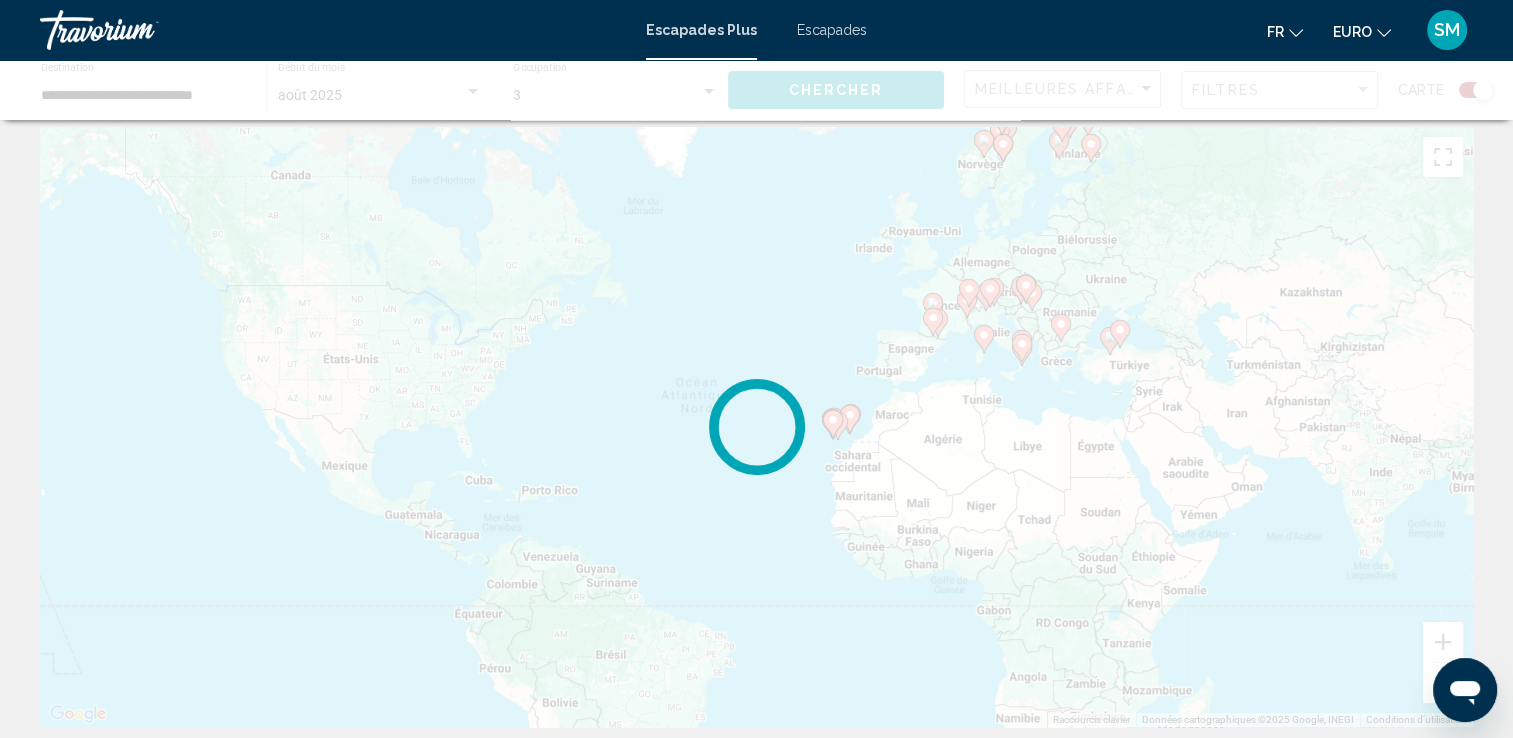 scroll, scrollTop: 0, scrollLeft: 0, axis: both 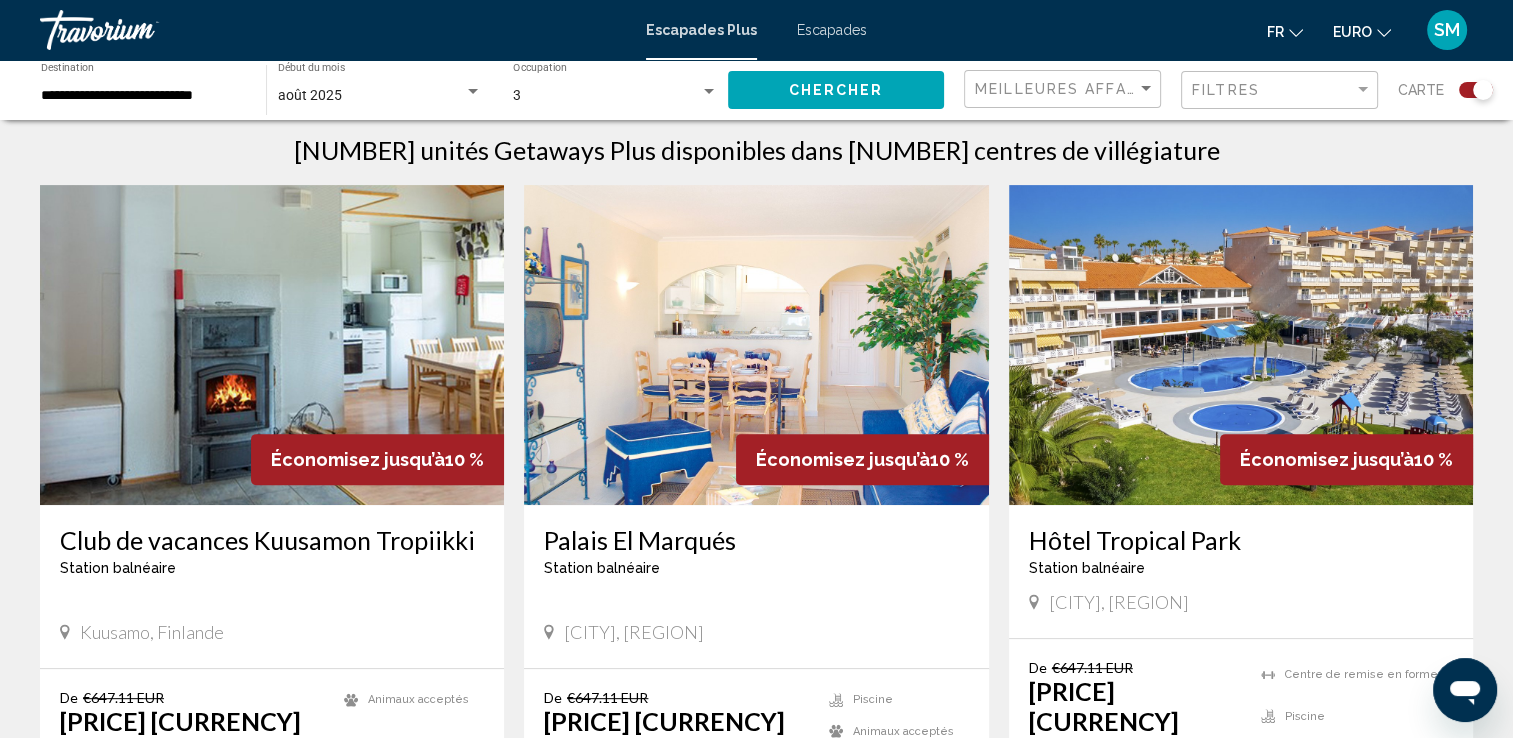 type 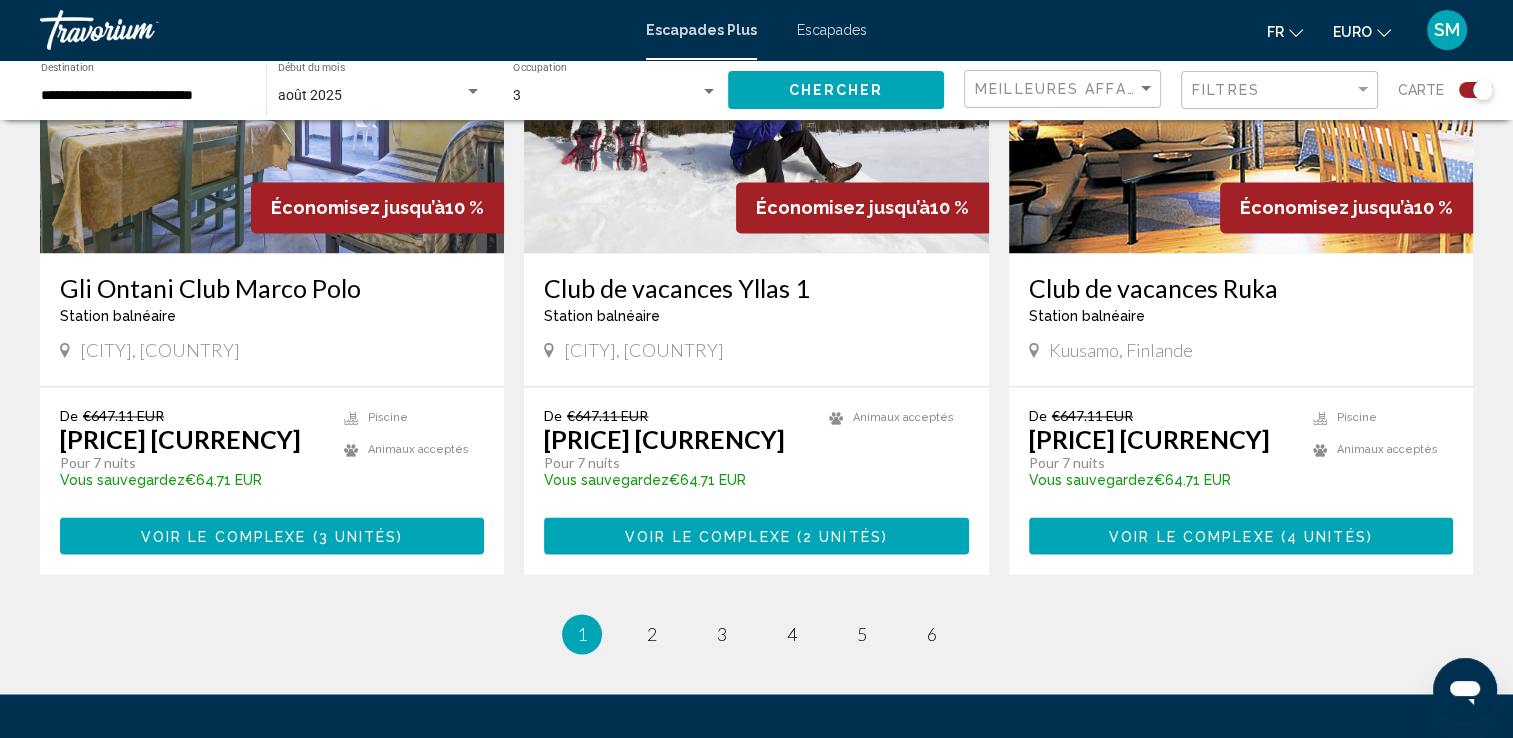 scroll, scrollTop: 3045, scrollLeft: 0, axis: vertical 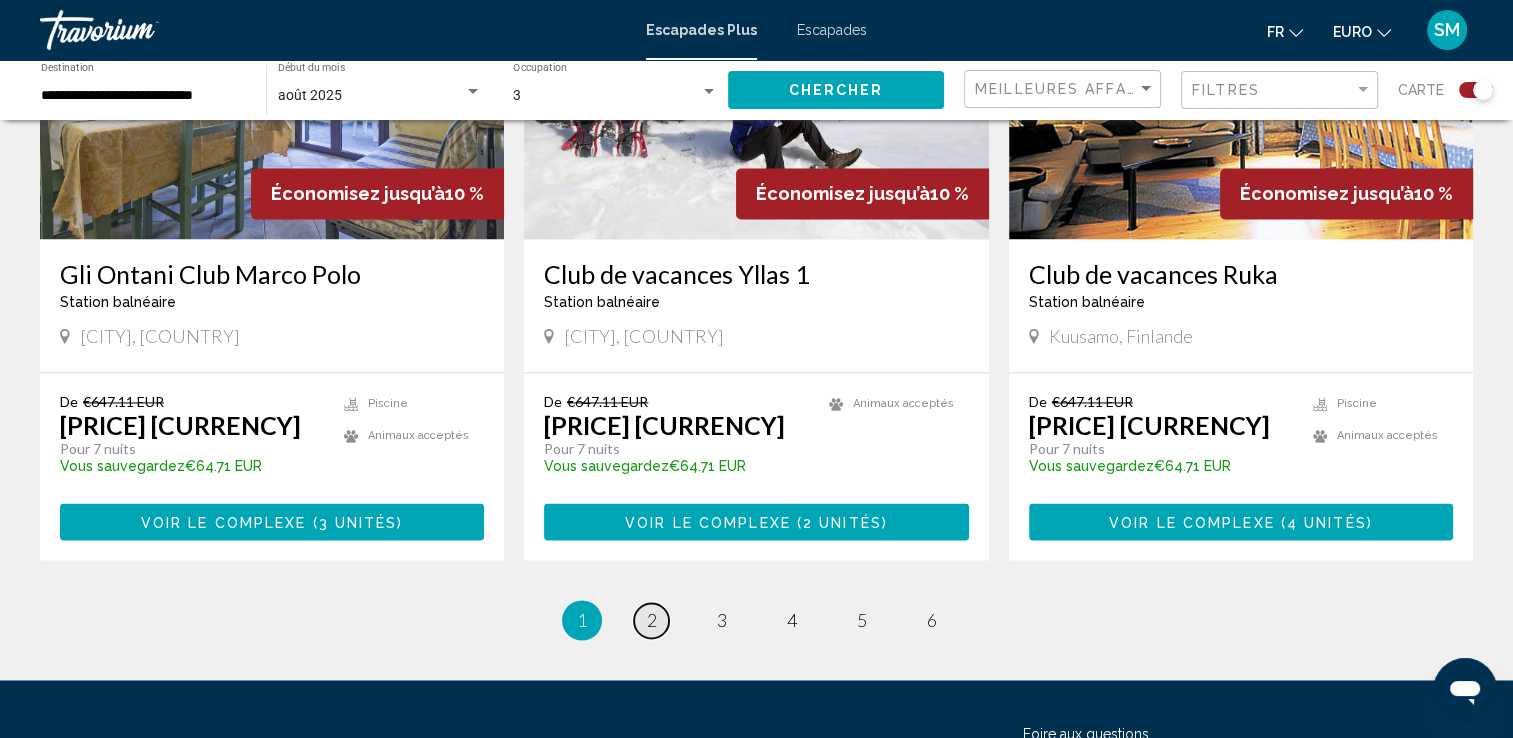 click on "2" at bounding box center (652, 620) 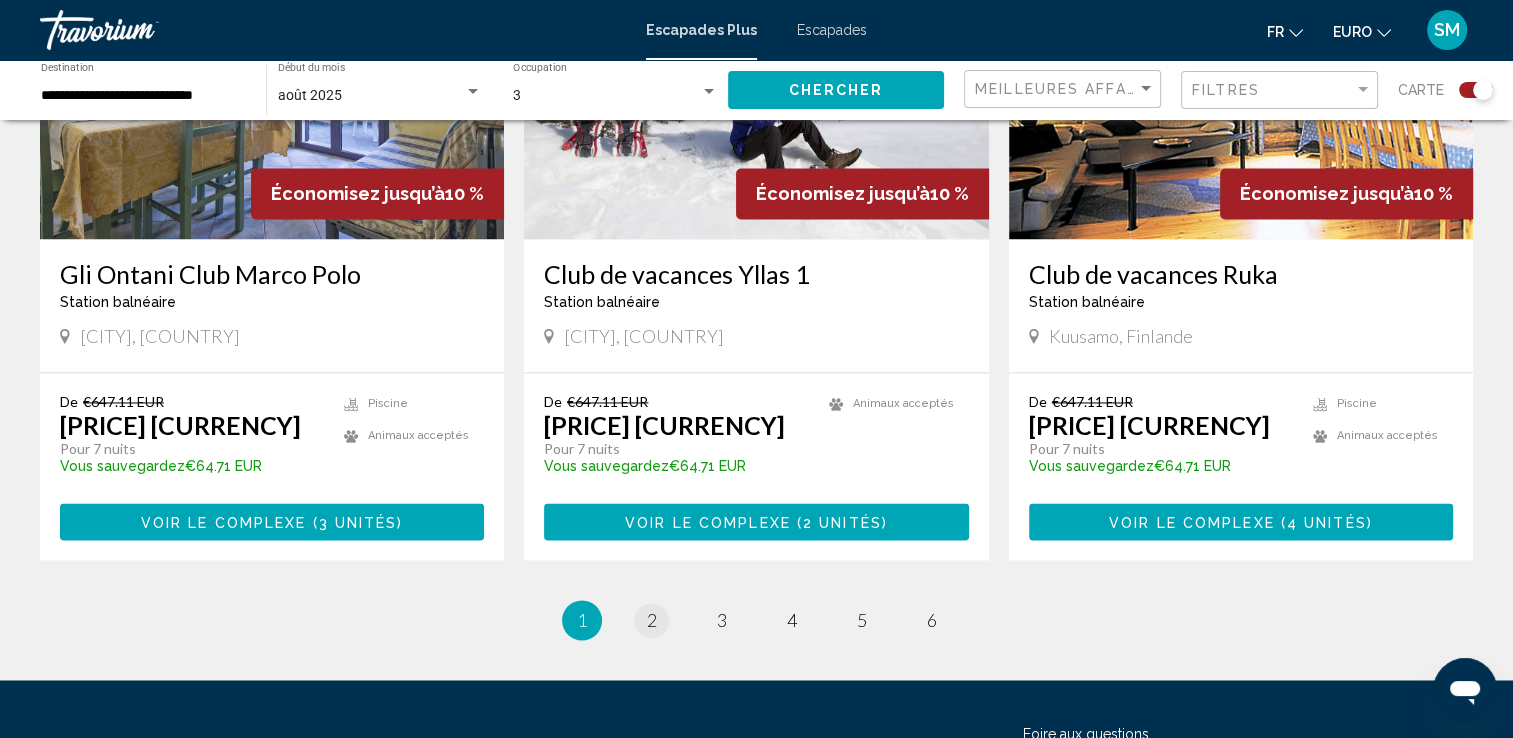 scroll, scrollTop: 0, scrollLeft: 0, axis: both 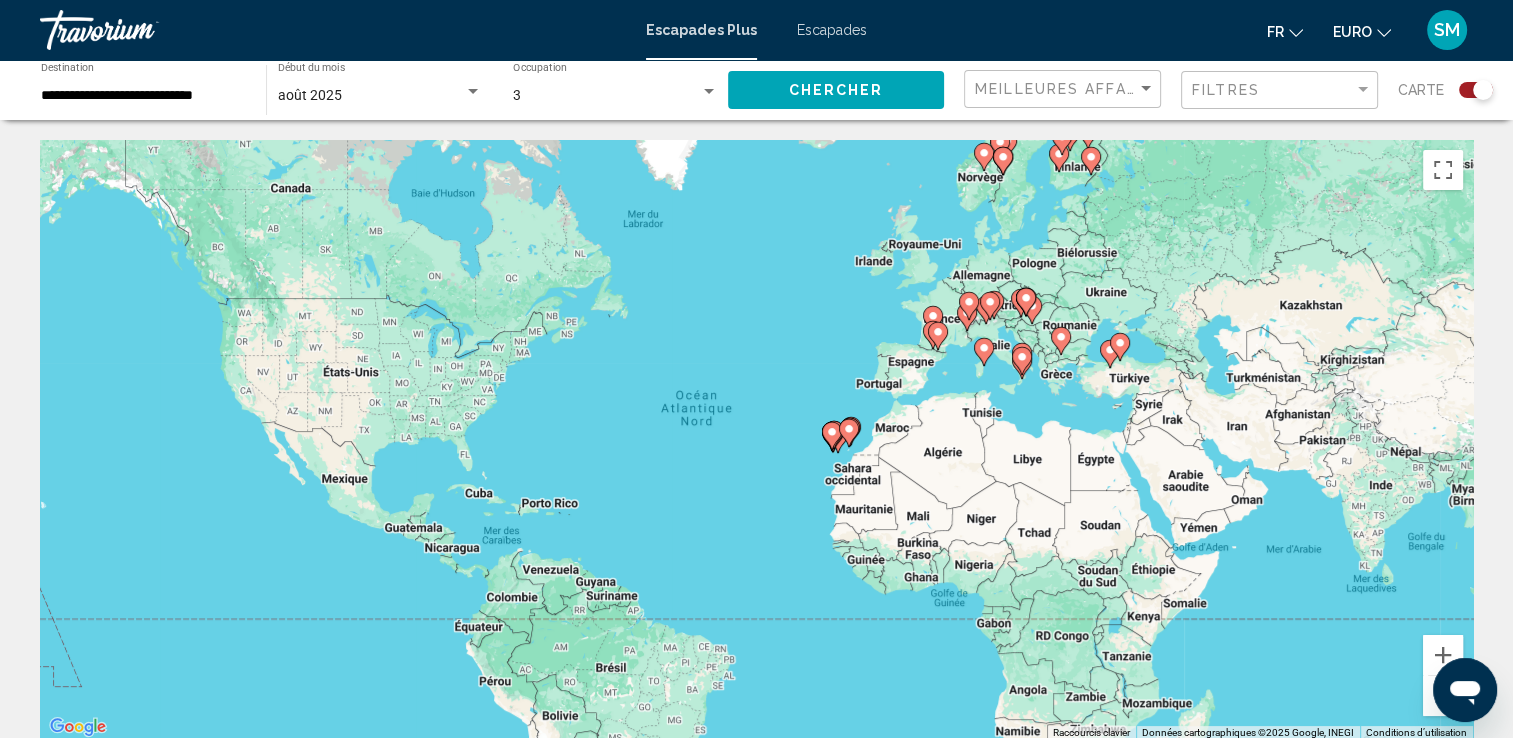 click on "Pour activer le glissement avec le clavier, appuyez sur Alt+Entrée. Une fois ce mode activé, utilisez les touches fléchées pour déplacer le repère. Pour valider le déplacement, appuyez sur Entrée. Pour annuler, appuyez sur Échap." at bounding box center [756, 440] 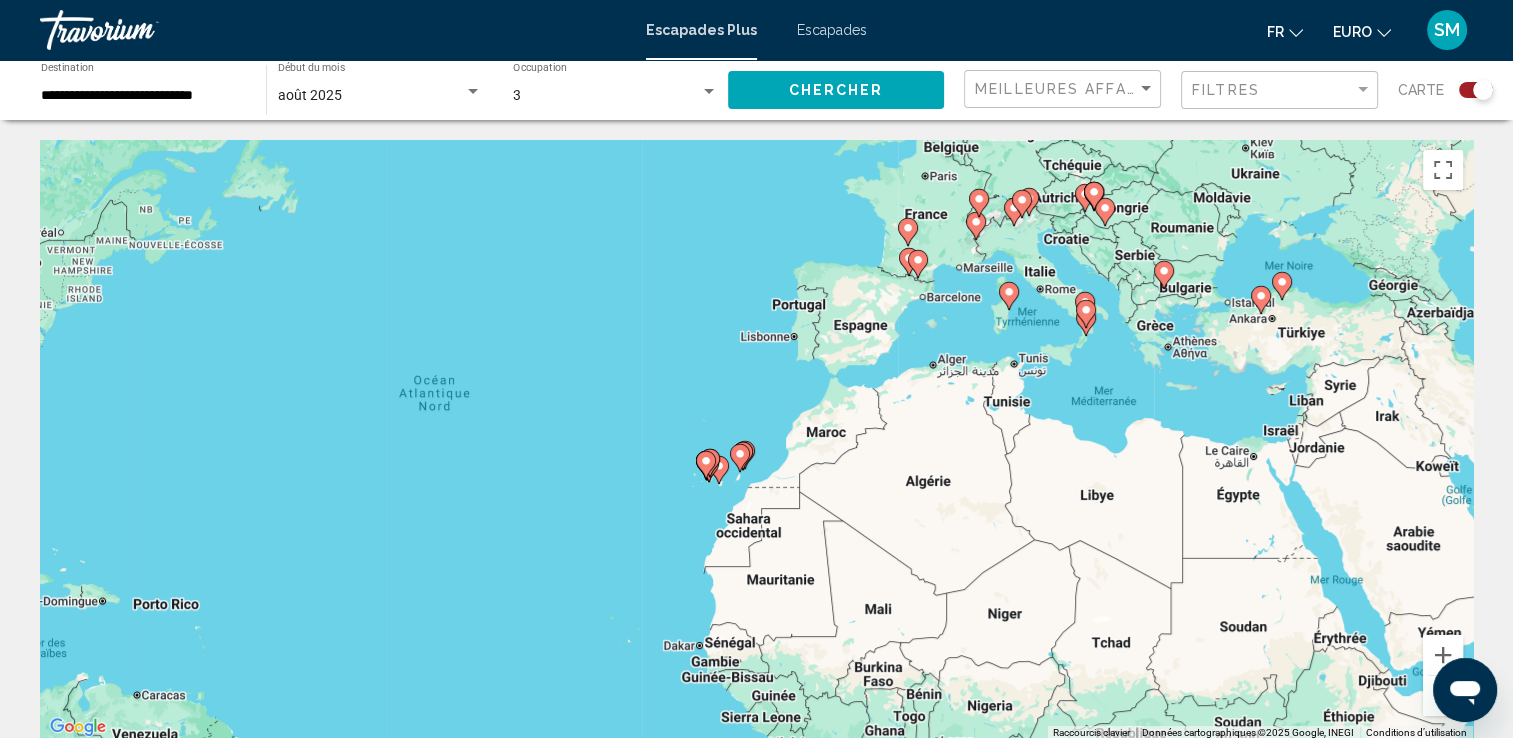 click on "Pour activer le glissement avec le clavier, appuyez sur Alt+Entrée. Une fois ce mode activé, utilisez les touches fléchées pour déplacer le repère. Pour valider le déplacement, appuyez sur Entrée. Pour annuler, appuyez sur Échap." at bounding box center [756, 440] 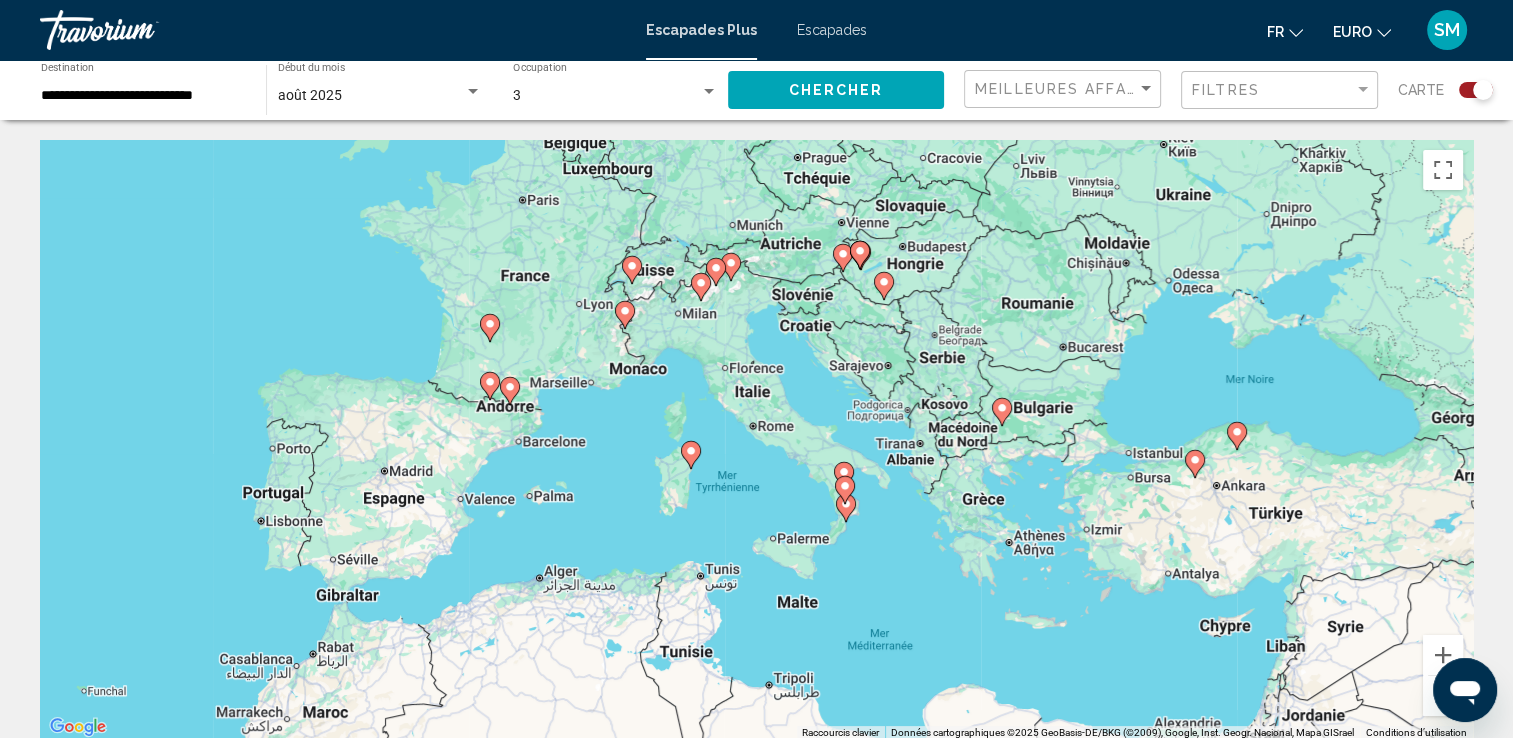 drag, startPoint x: 1162, startPoint y: 391, endPoint x: 783, endPoint y: 616, distance: 440.75616 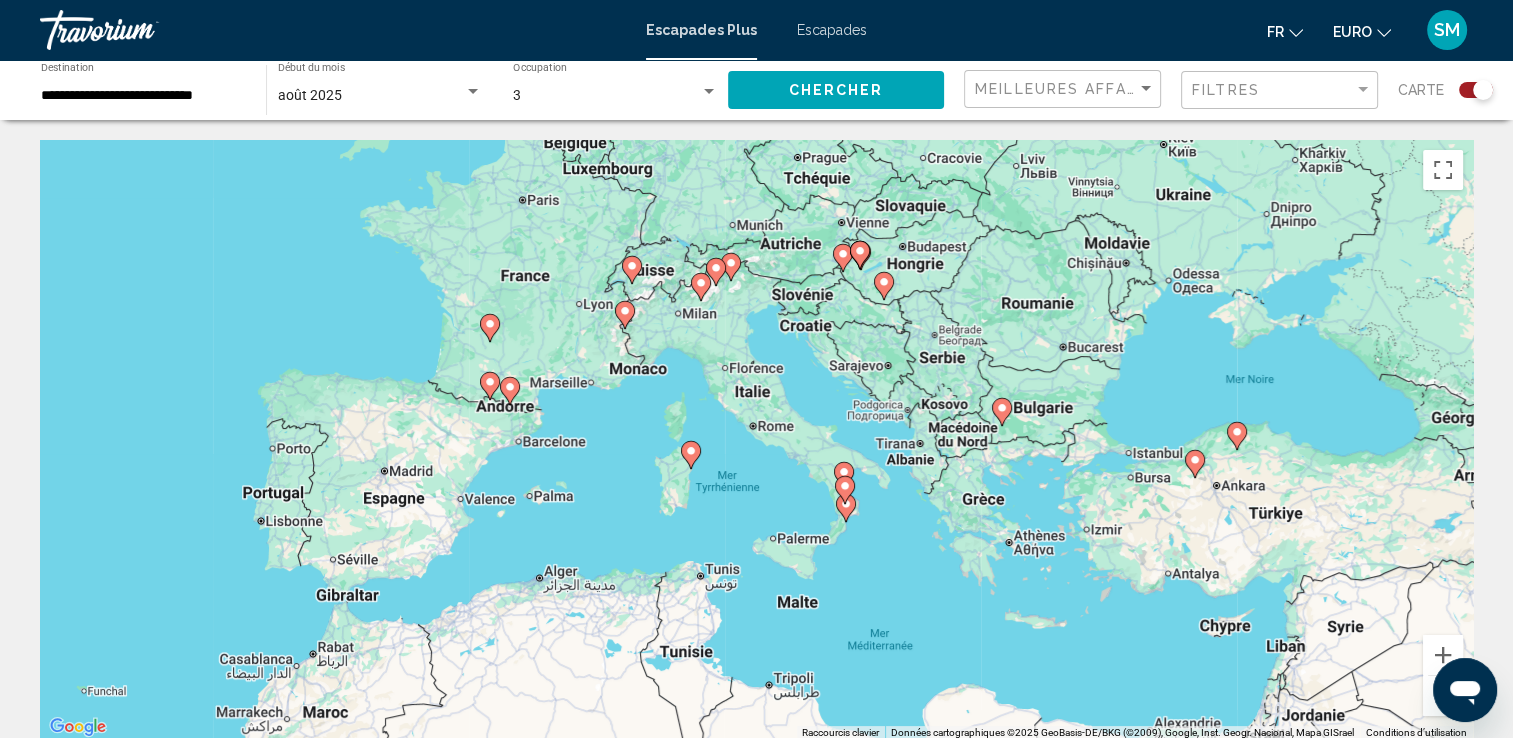 click on "Pour activer le glissement avec le clavier, appuyez sur Alt+Entrée. Une fois ce mode activé, utilisez les touches fléchées pour déplacer le repère. Pour valider le déplacement, appuyez sur Entrée. Pour annuler, appuyez sur Échap." at bounding box center [756, 440] 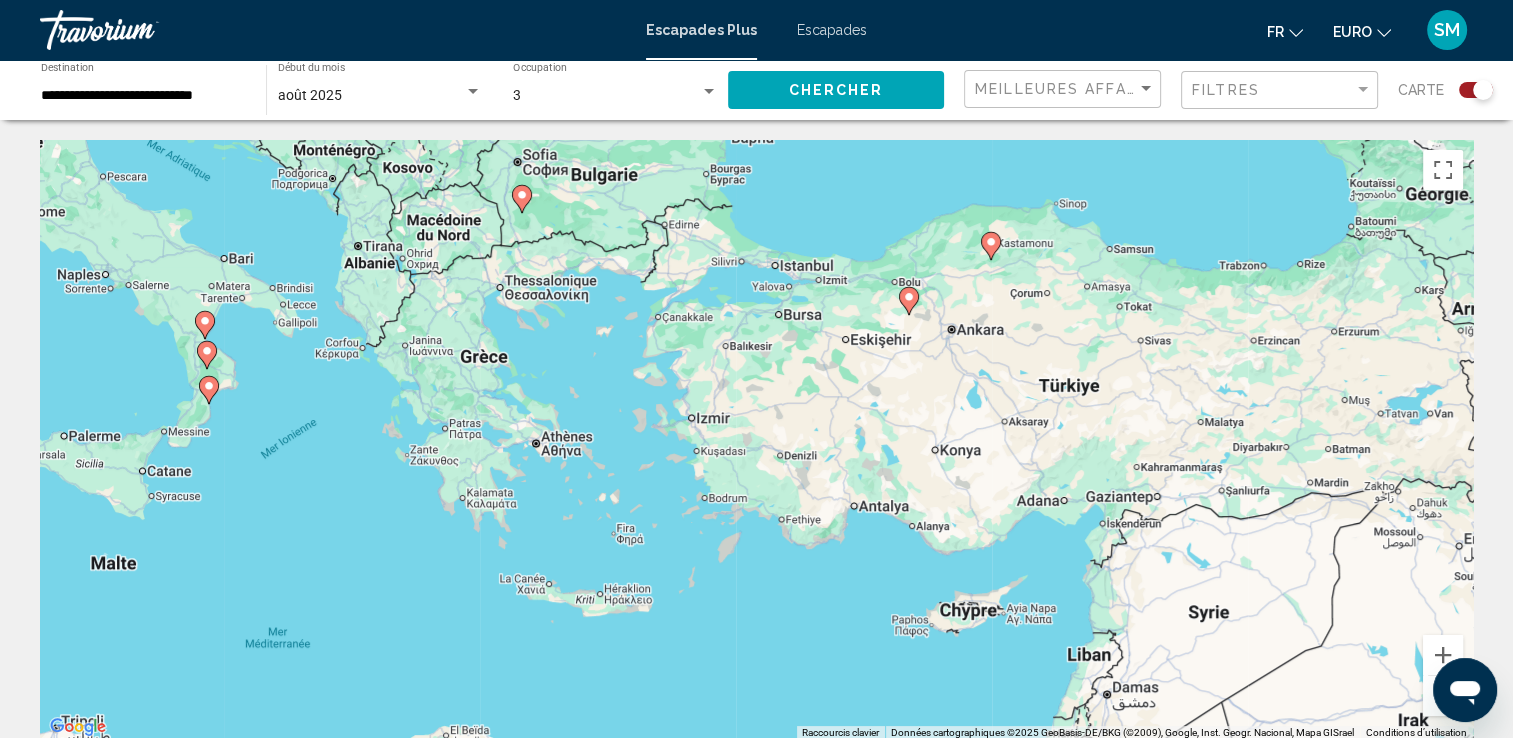 drag, startPoint x: 1208, startPoint y: 643, endPoint x: 822, endPoint y: 627, distance: 386.33145 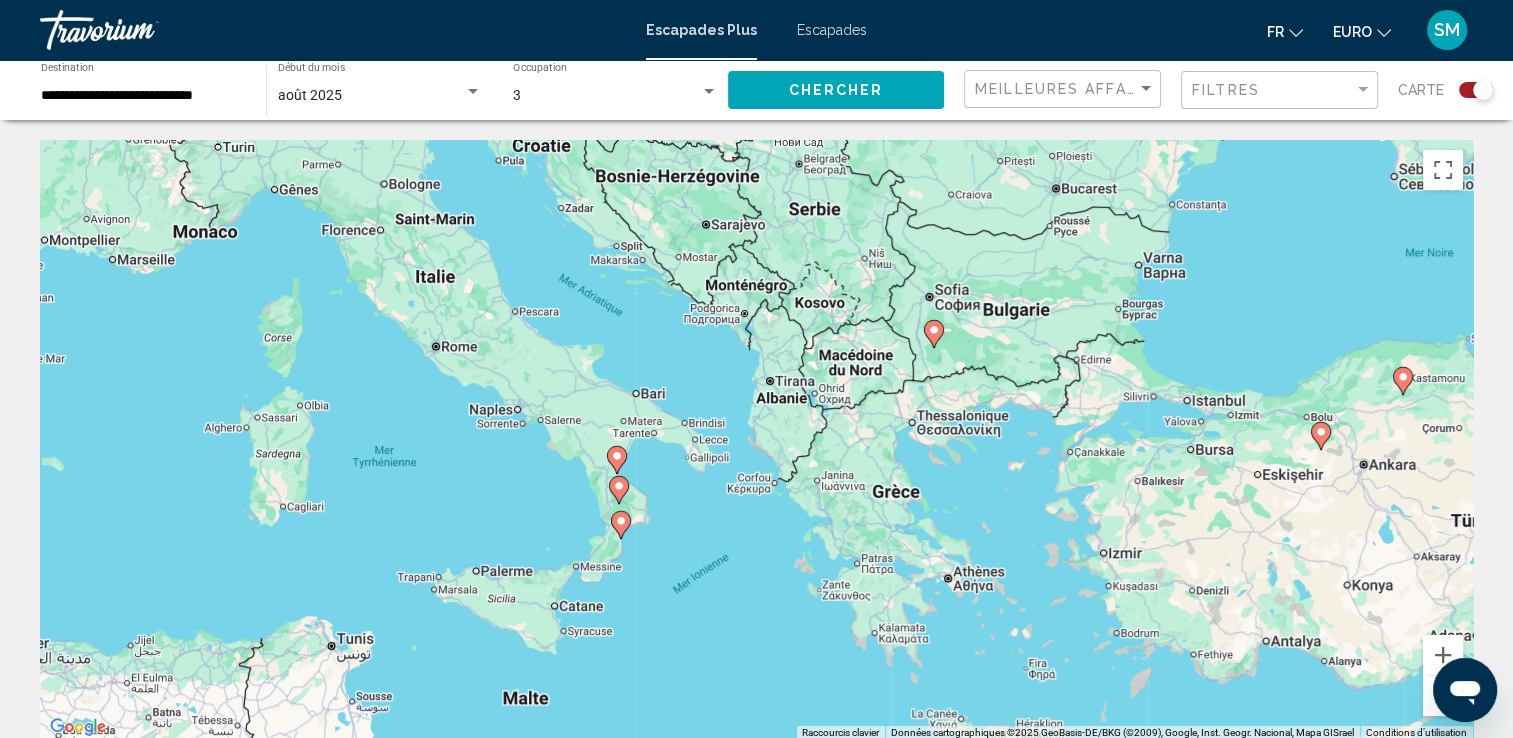 drag, startPoint x: 430, startPoint y: 518, endPoint x: 1126, endPoint y: 708, distance: 721.46796 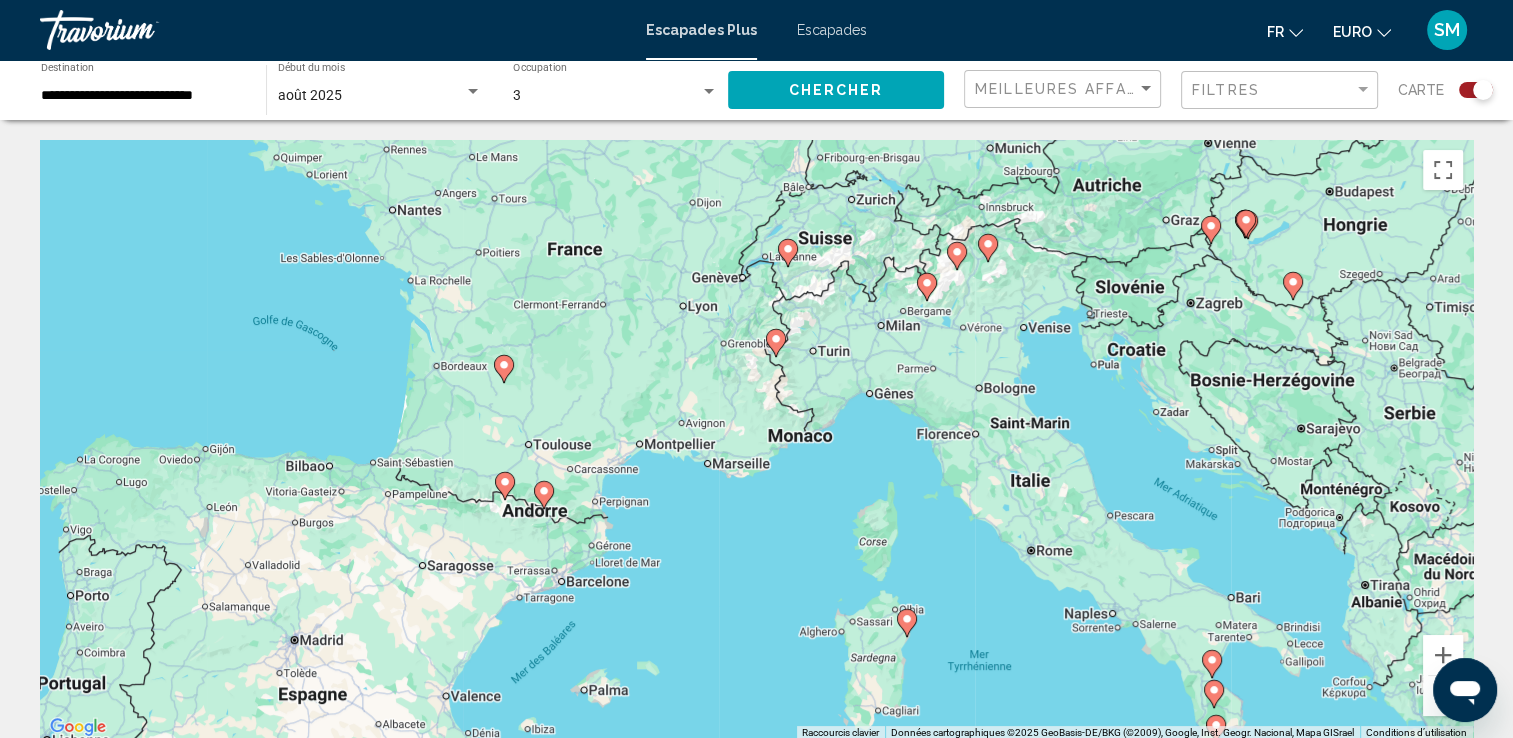 drag, startPoint x: 620, startPoint y: 382, endPoint x: 1195, endPoint y: 558, distance: 601.3327 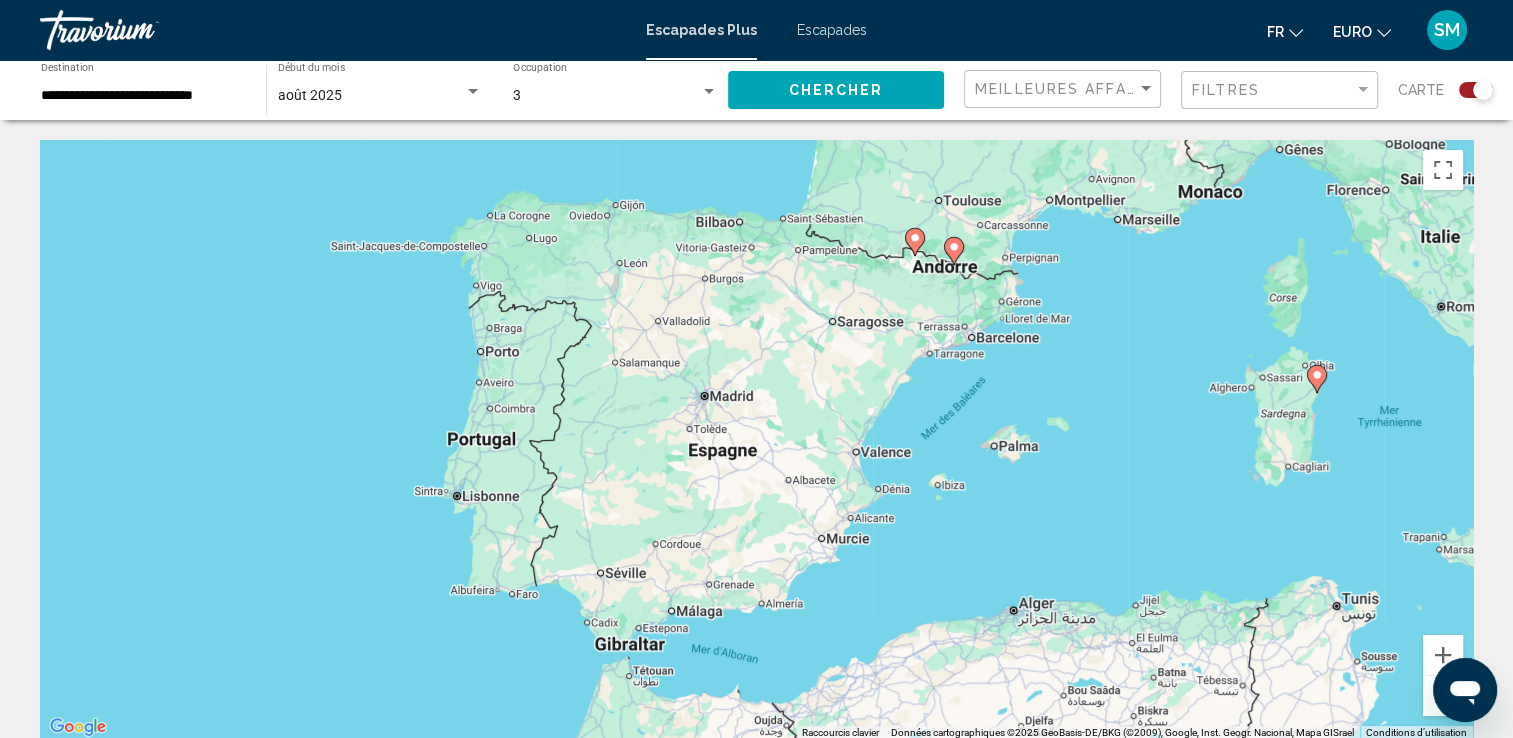 drag, startPoint x: 726, startPoint y: 559, endPoint x: 1142, endPoint y: 314, distance: 482.78464 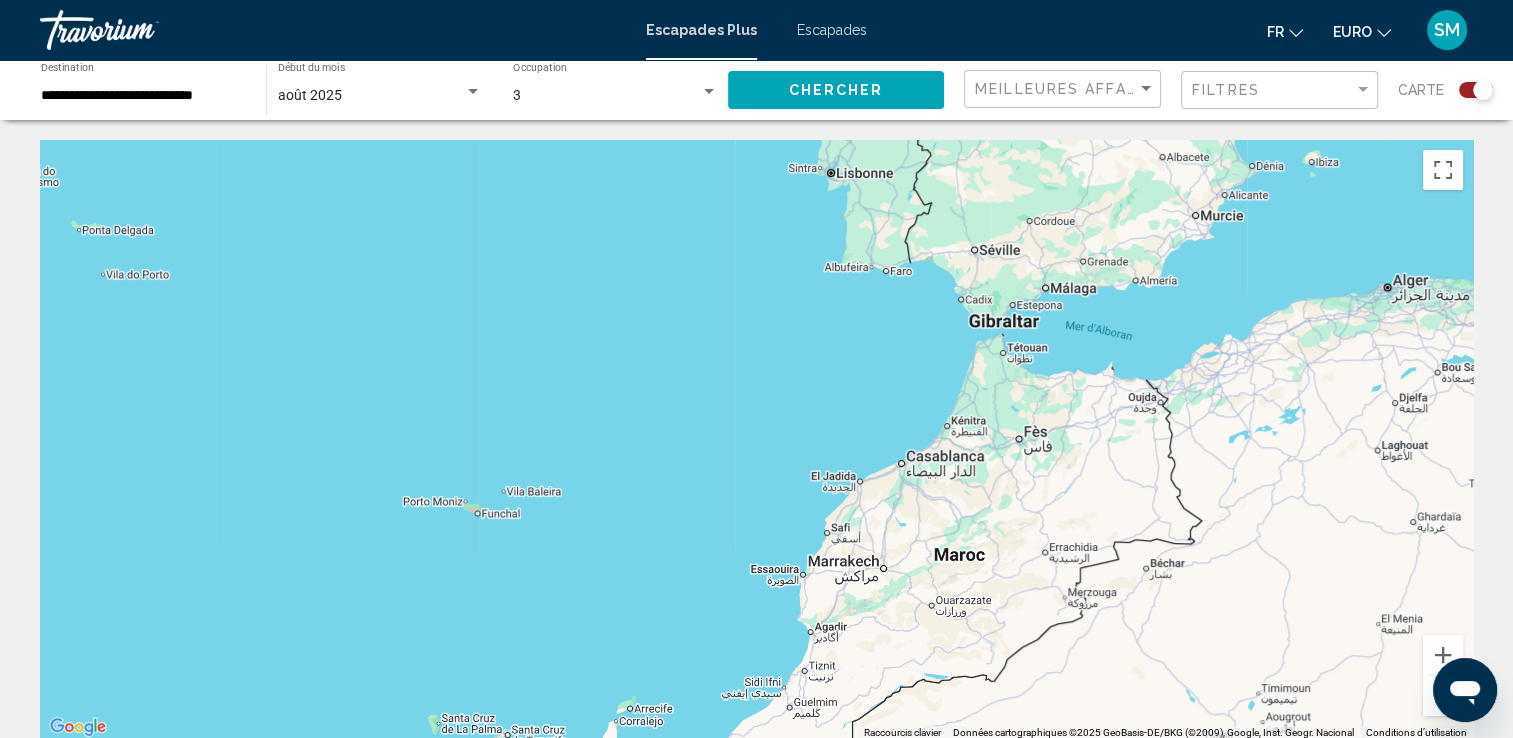 drag, startPoint x: 656, startPoint y: 551, endPoint x: 1048, endPoint y: 213, distance: 517.5983 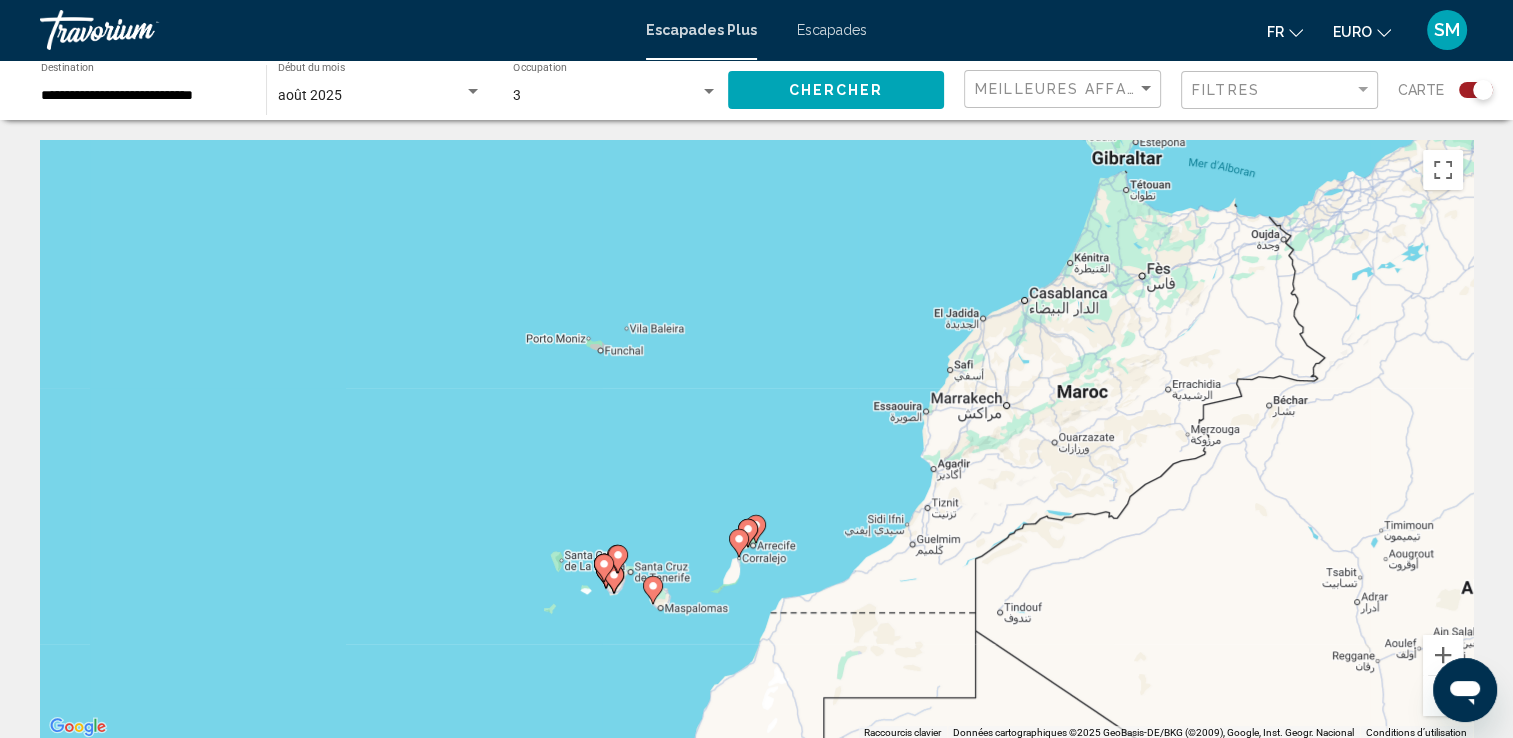 drag, startPoint x: 799, startPoint y: 464, endPoint x: 930, endPoint y: 291, distance: 217.0023 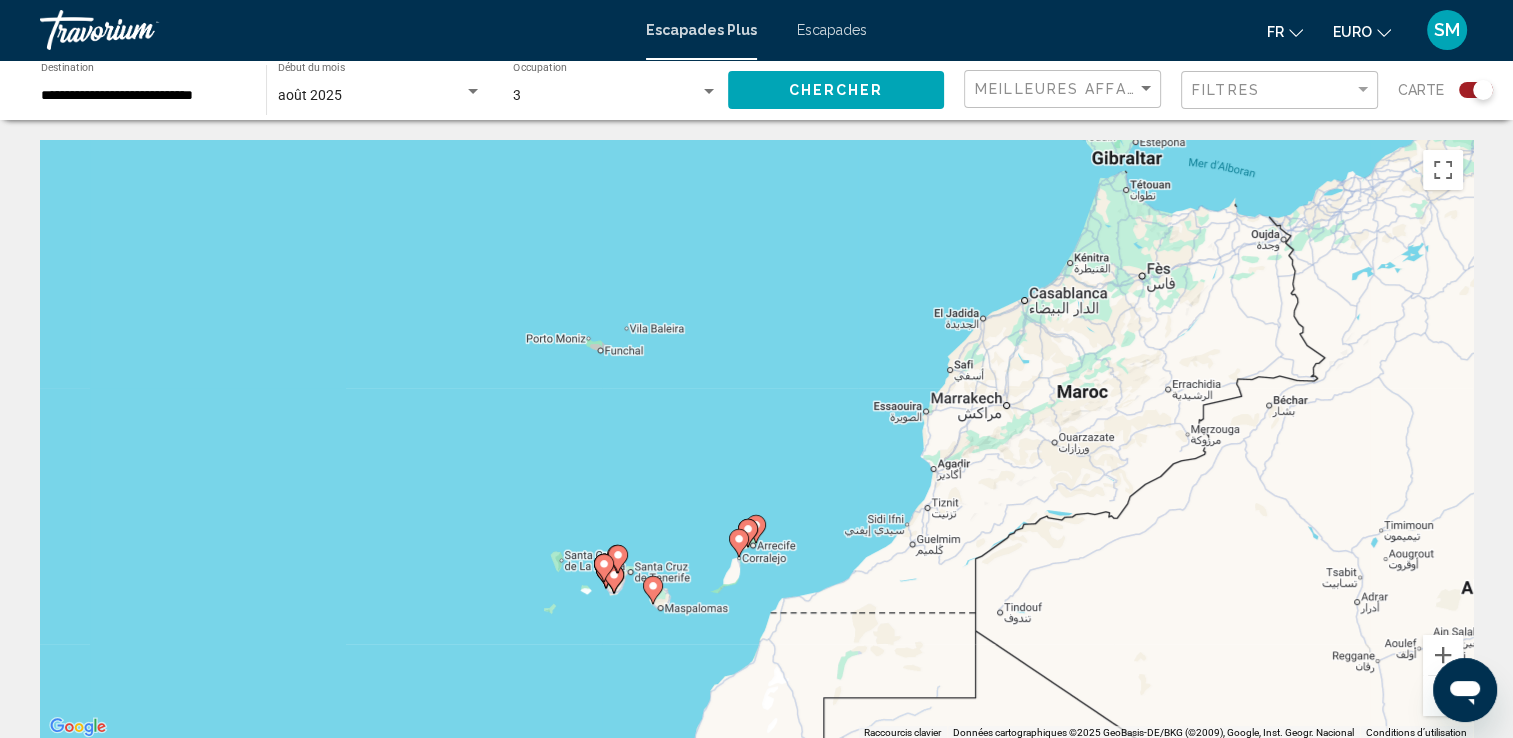 click on "Pour activer le glissement avec le clavier, appuyez sur Alt+Entrée. Une fois ce mode activé, utilisez les touches fléchées pour déplacer le repère. Pour valider le déplacement, appuyez sur Entrée. Pour annuler, appuyez sur Échap." at bounding box center [756, 440] 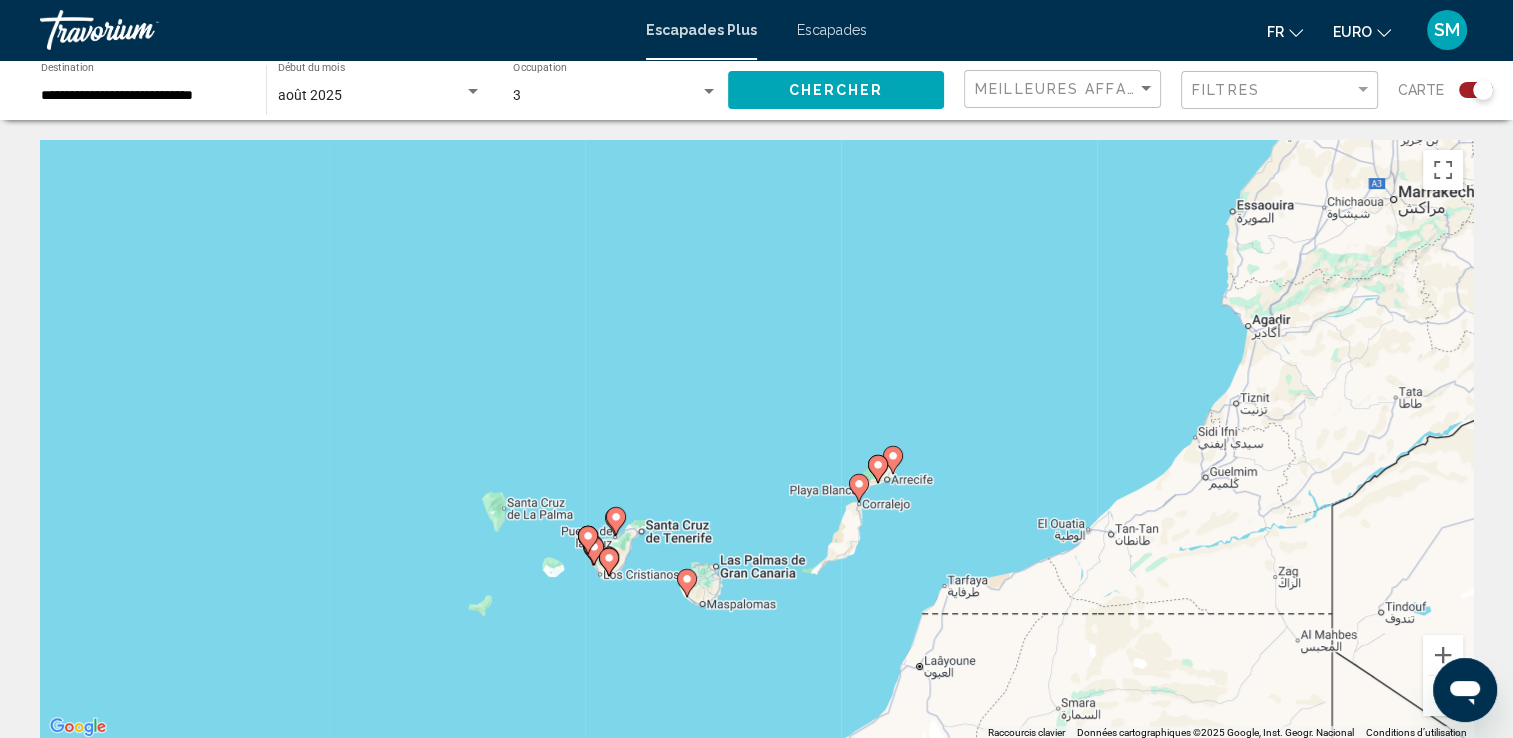 drag, startPoint x: 705, startPoint y: 534, endPoint x: 761, endPoint y: 366, distance: 177.08755 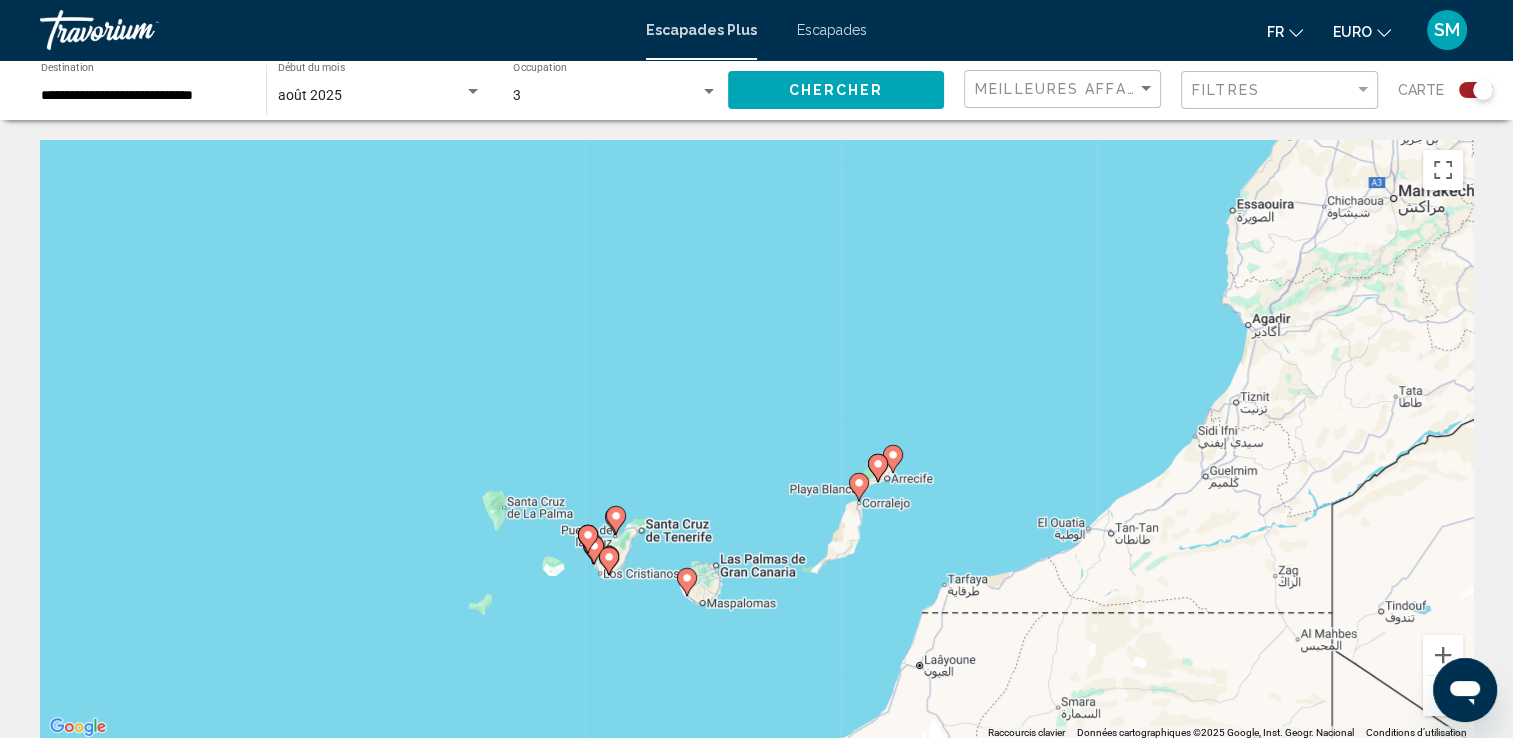 click on "Pour activer le glissement avec le clavier, appuyez sur Alt+Entrée. Une fois ce mode activé, utilisez les touches fléchées pour déplacer le repère. Pour valider le déplacement, appuyez sur Entrée. Pour annuler, appuyez sur Échap." at bounding box center [756, 440] 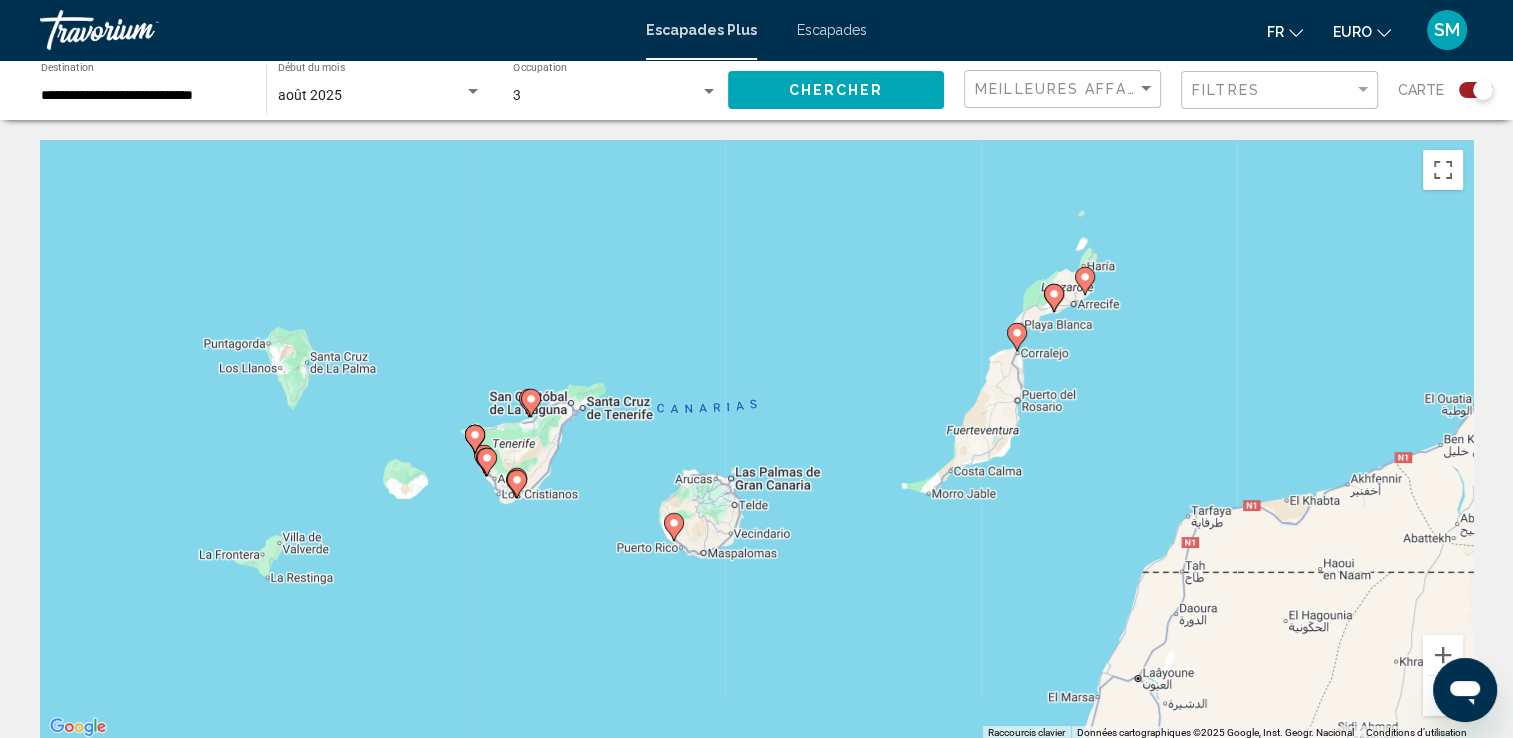drag, startPoint x: 735, startPoint y: 486, endPoint x: 775, endPoint y: 311, distance: 179.51323 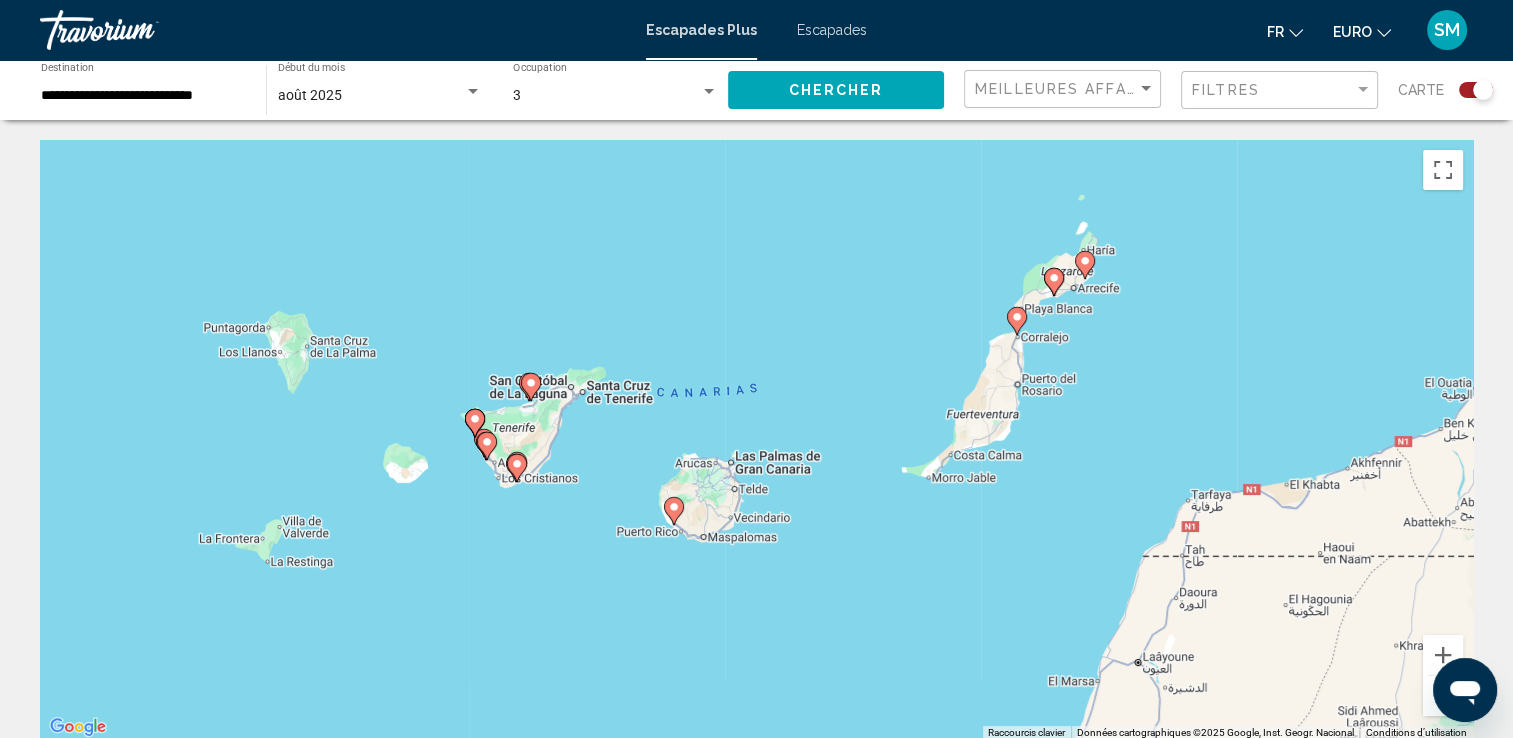 drag, startPoint x: 829, startPoint y: 578, endPoint x: 851, endPoint y: 344, distance: 235.0319 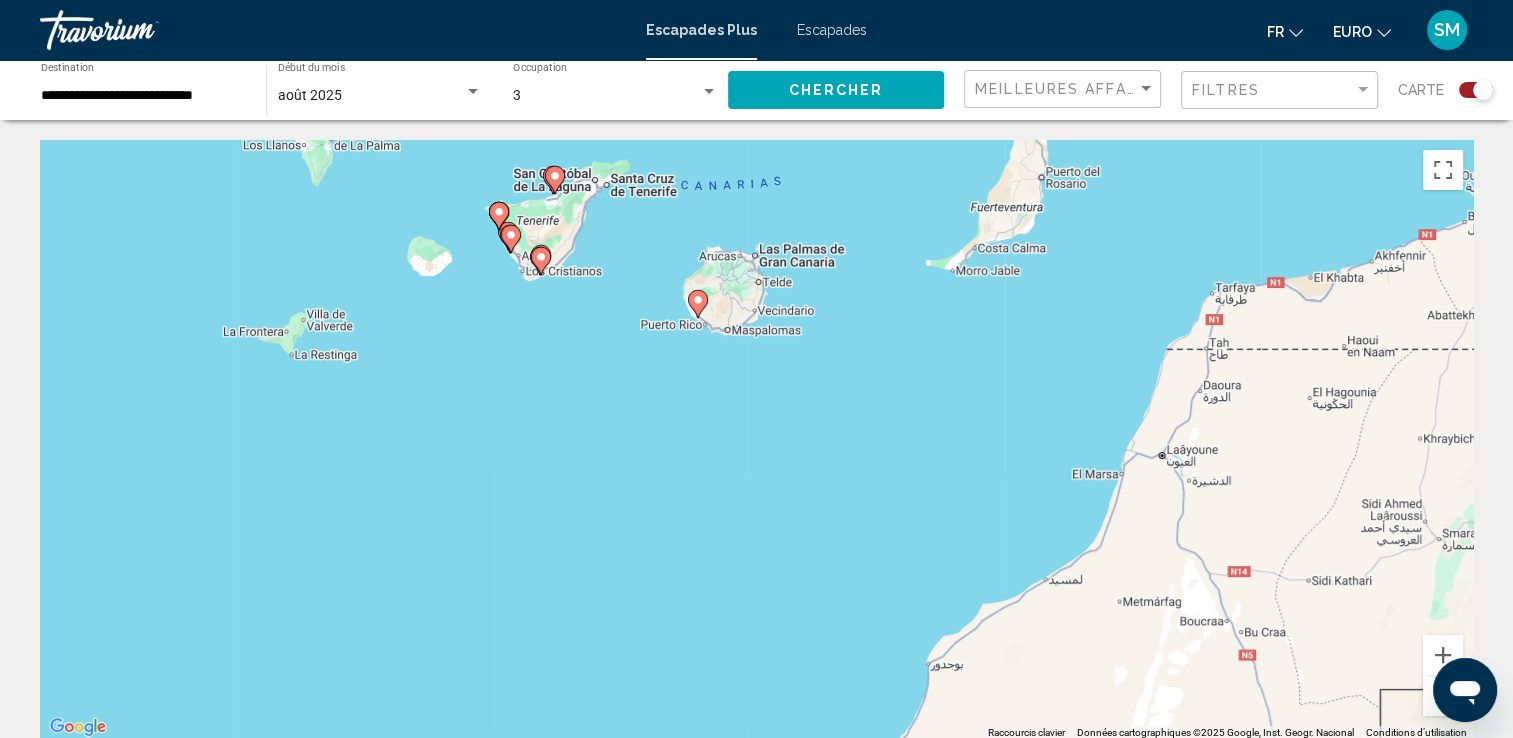 click on "Pour activer le glissement avec le clavier, appuyez sur Alt+Entrée. Une fois ce mode activé, utilisez les touches fléchées pour déplacer le repère. Pour valider le déplacement, appuyez sur Entrée. Pour annuler, appuyez sur Échap." at bounding box center (756, 440) 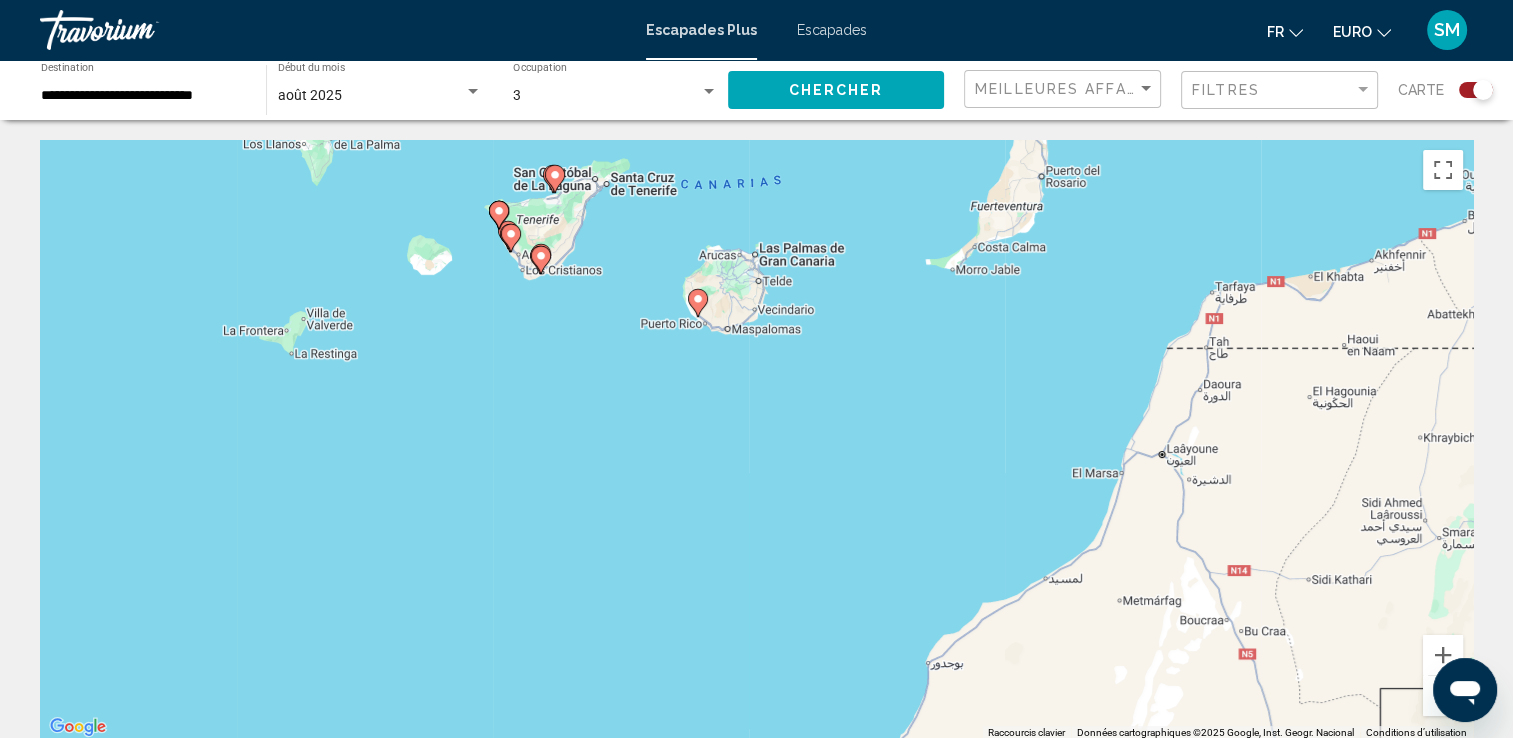 click on "Pour activer le glissement avec le clavier, appuyez sur Alt+Entrée. Une fois ce mode activé, utilisez les touches fléchées pour déplacer le repère. Pour valider le déplacement, appuyez sur Entrée. Pour annuler, appuyez sur Échap." at bounding box center (756, 440) 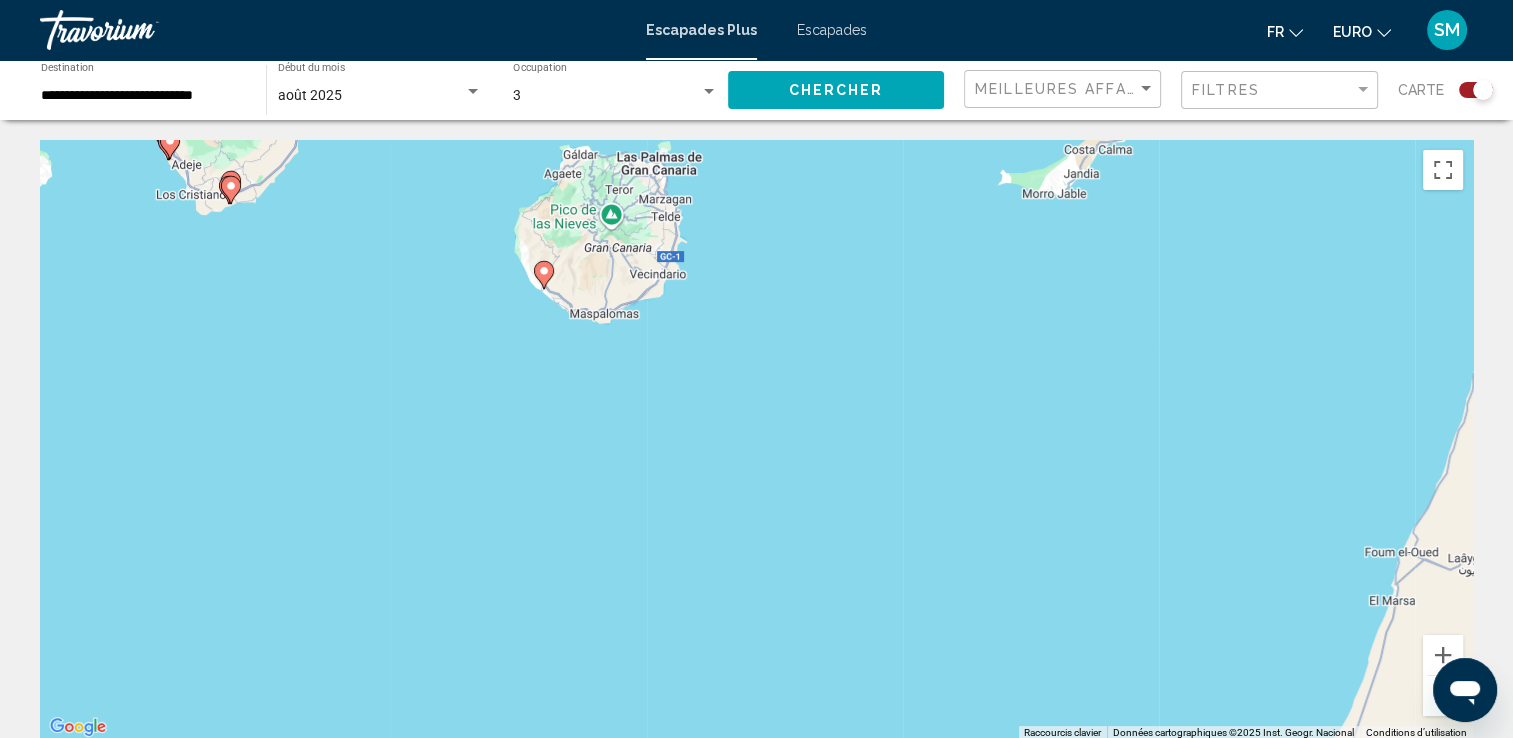 click on "Pour activer le glissement avec le clavier, appuyez sur Alt+Entrée. Une fois ce mode activé, utilisez les touches fléchées pour déplacer le repère. Pour valider le déplacement, appuyez sur Entrée. Pour annuler, appuyez sur Échap." at bounding box center (756, 440) 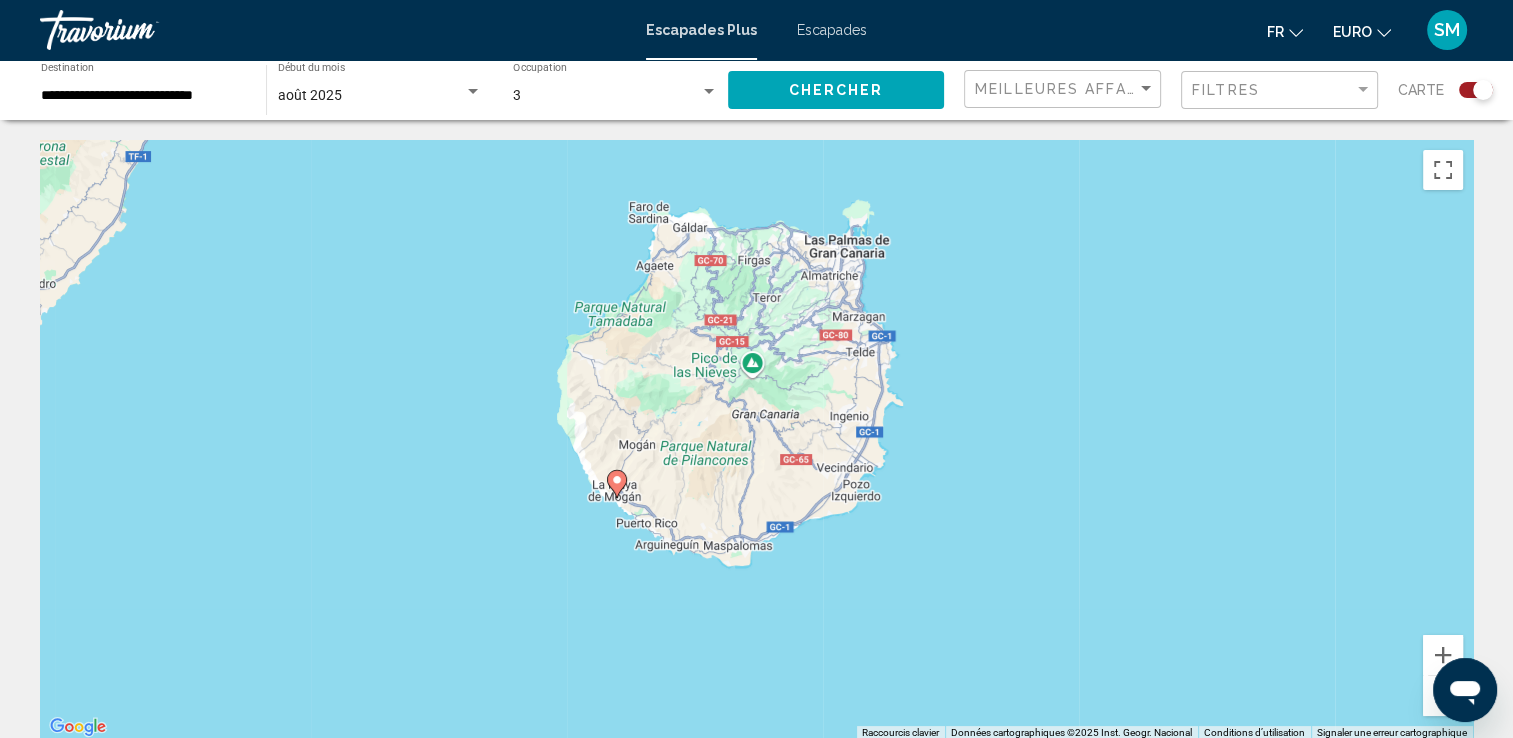 drag, startPoint x: 614, startPoint y: 383, endPoint x: 999, endPoint y: 651, distance: 469.0938 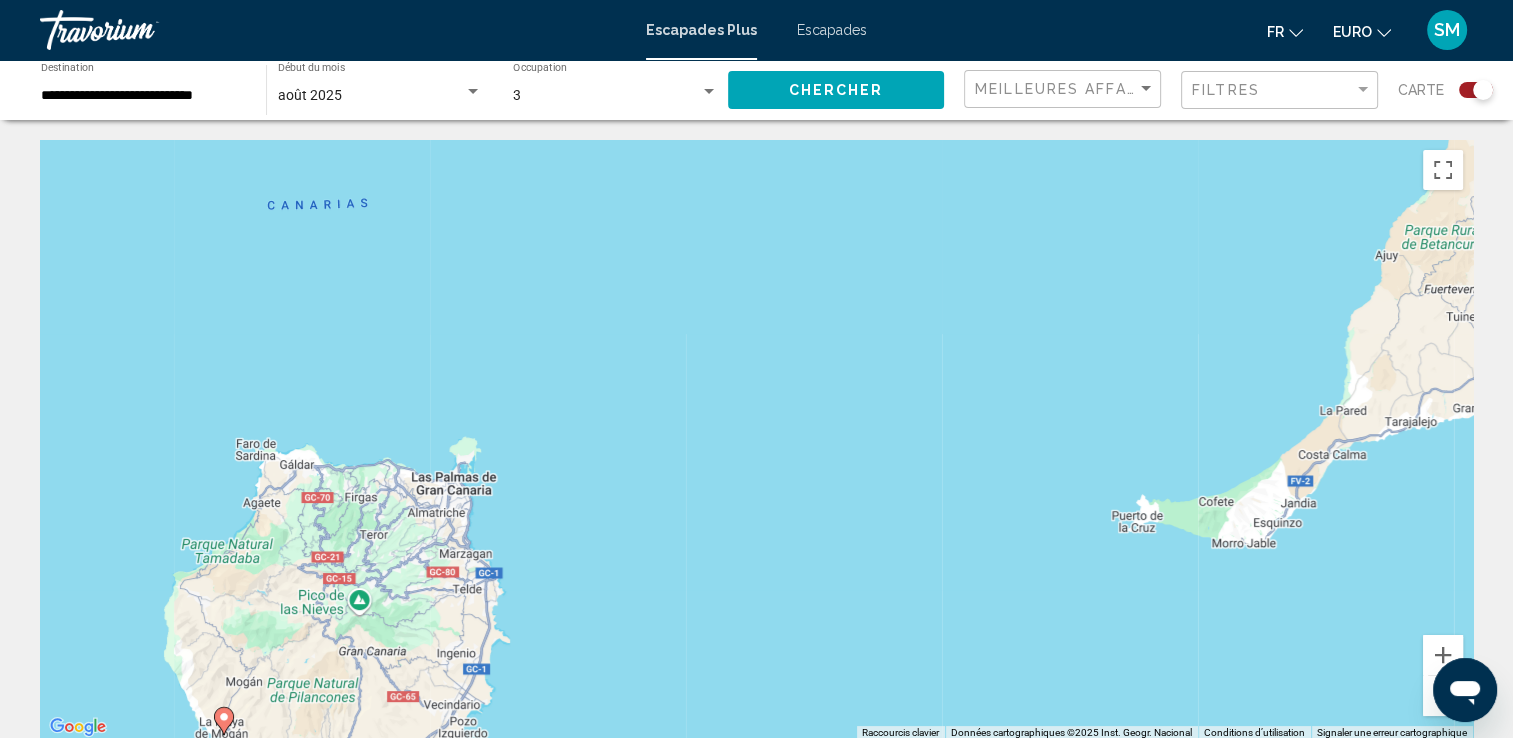 drag, startPoint x: 1031, startPoint y: 338, endPoint x: 611, endPoint y: 596, distance: 492.9138 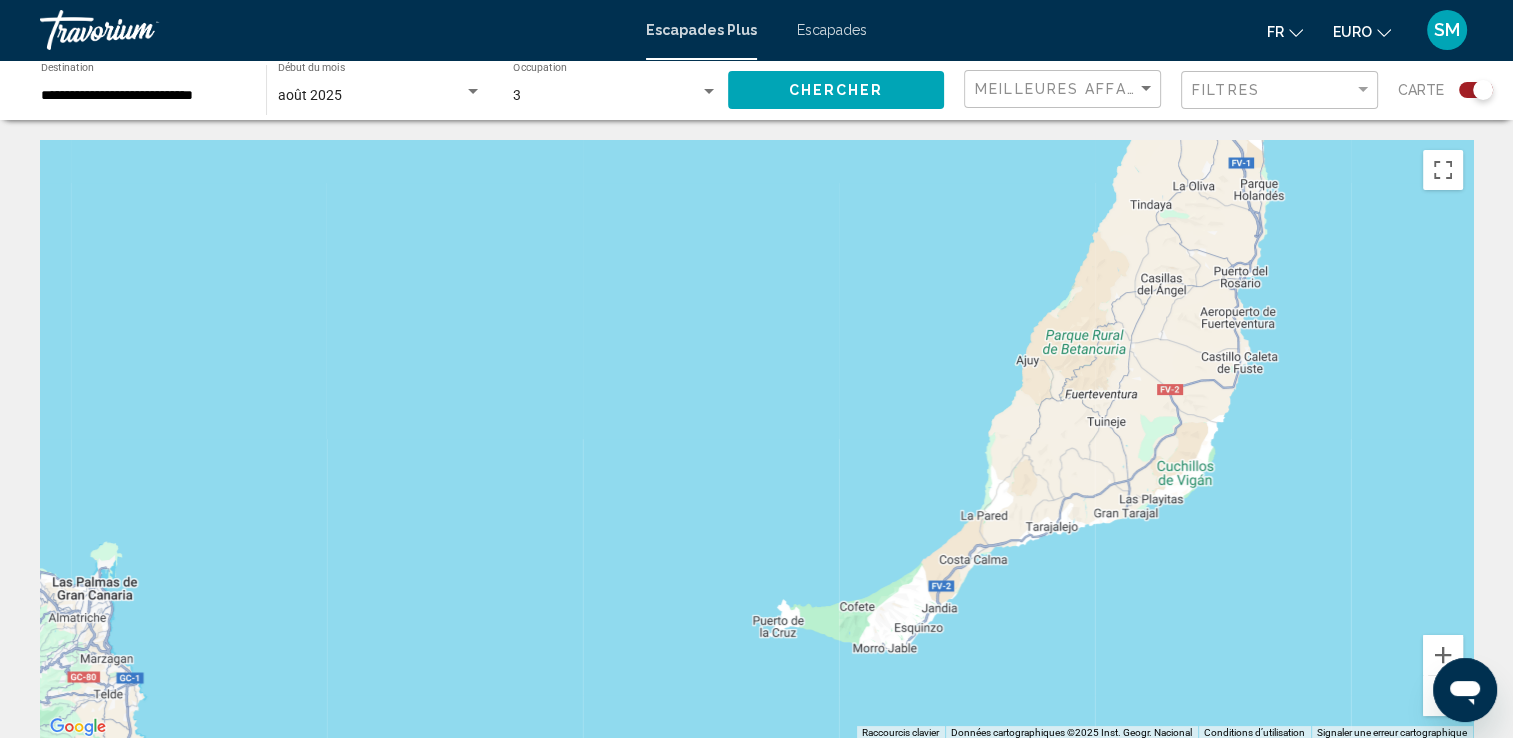 drag, startPoint x: 1020, startPoint y: 403, endPoint x: 661, endPoint y: 509, distance: 374.32205 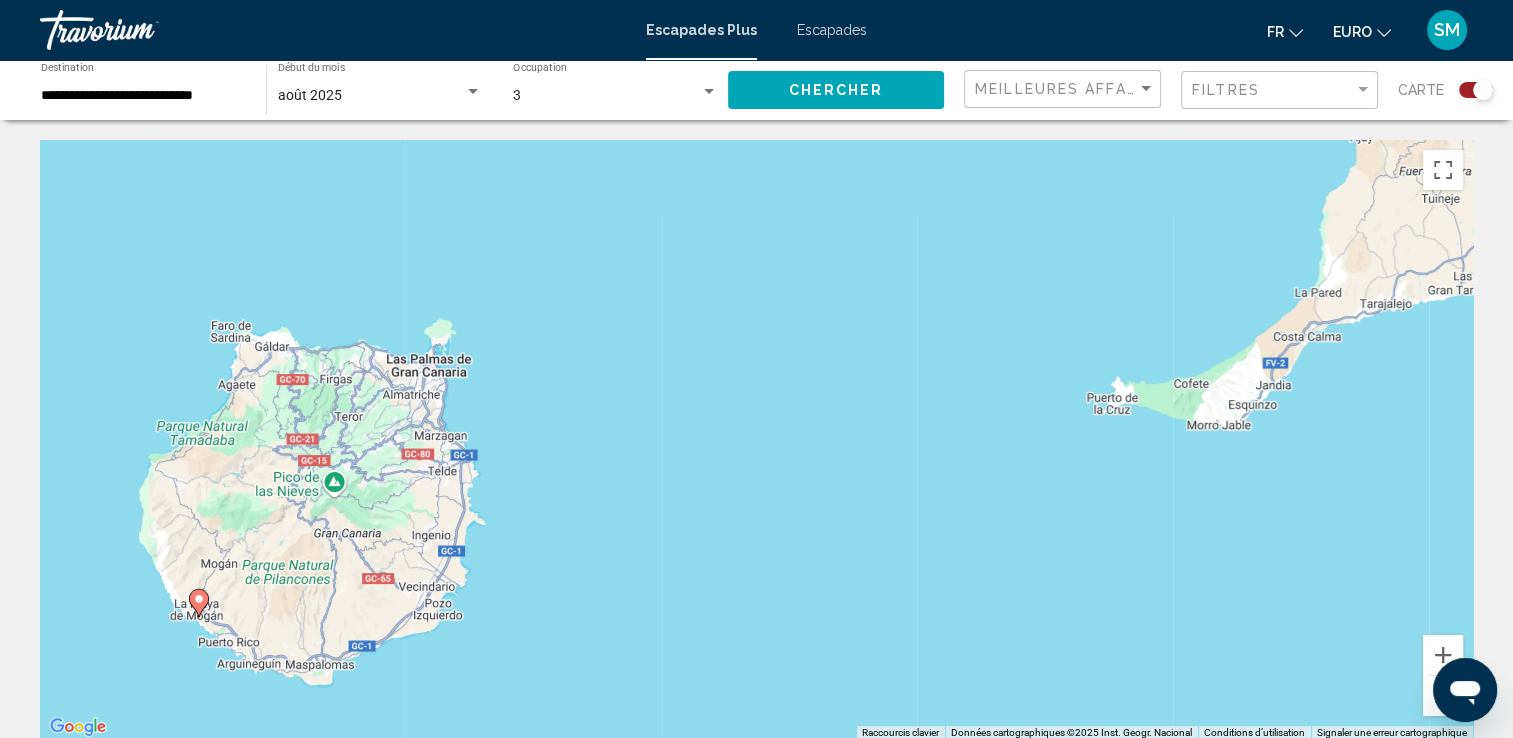 drag, startPoint x: 865, startPoint y: 351, endPoint x: 1203, endPoint y: 134, distance: 401.66278 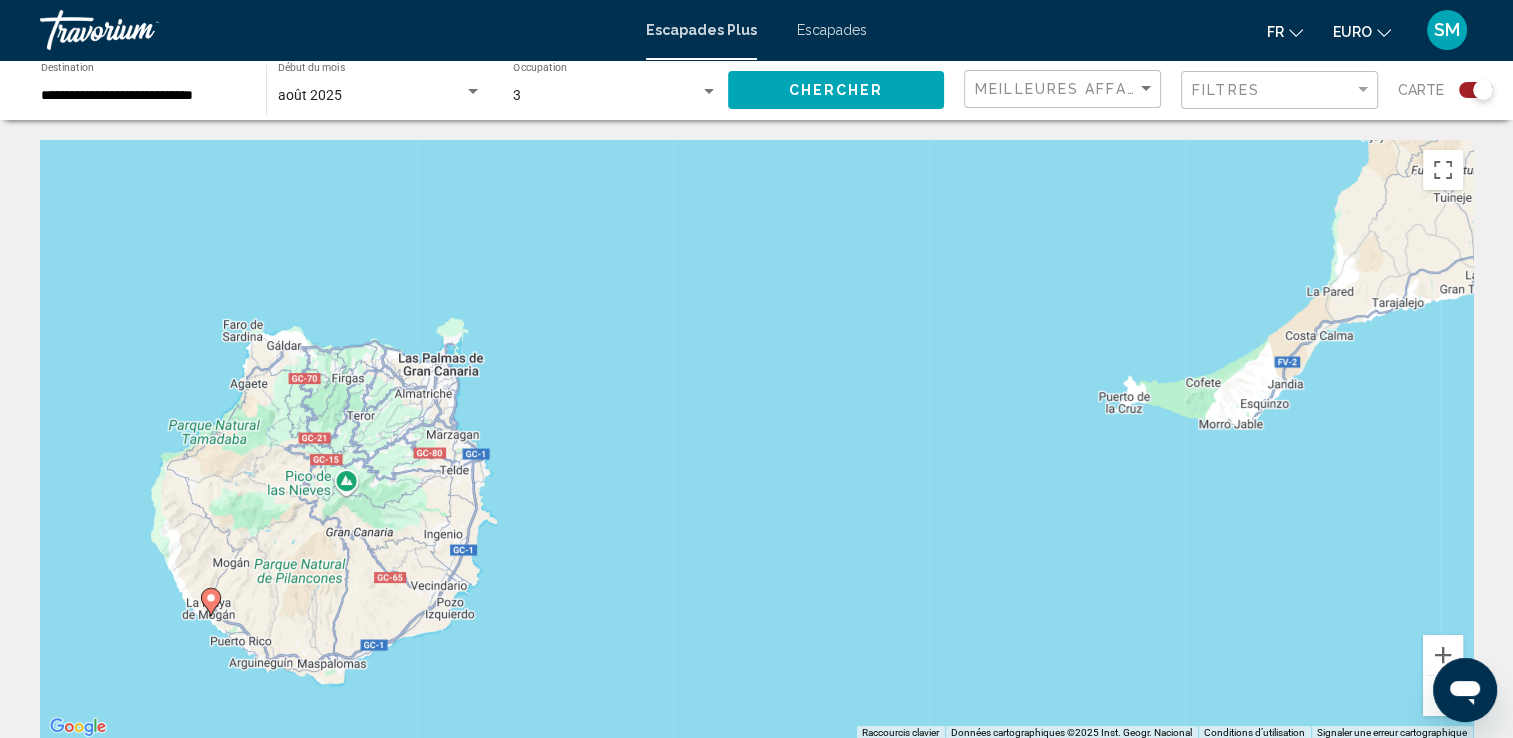 click 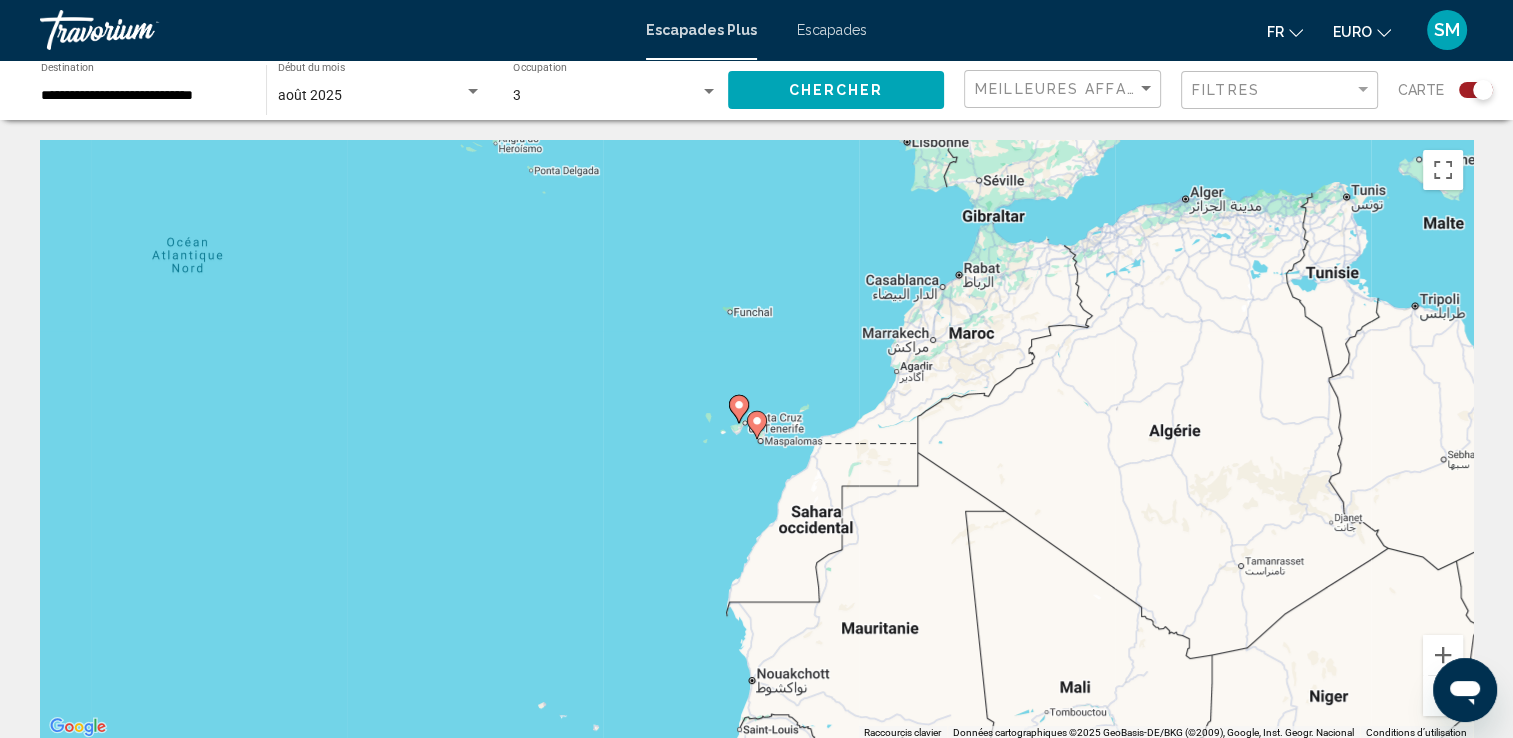 click 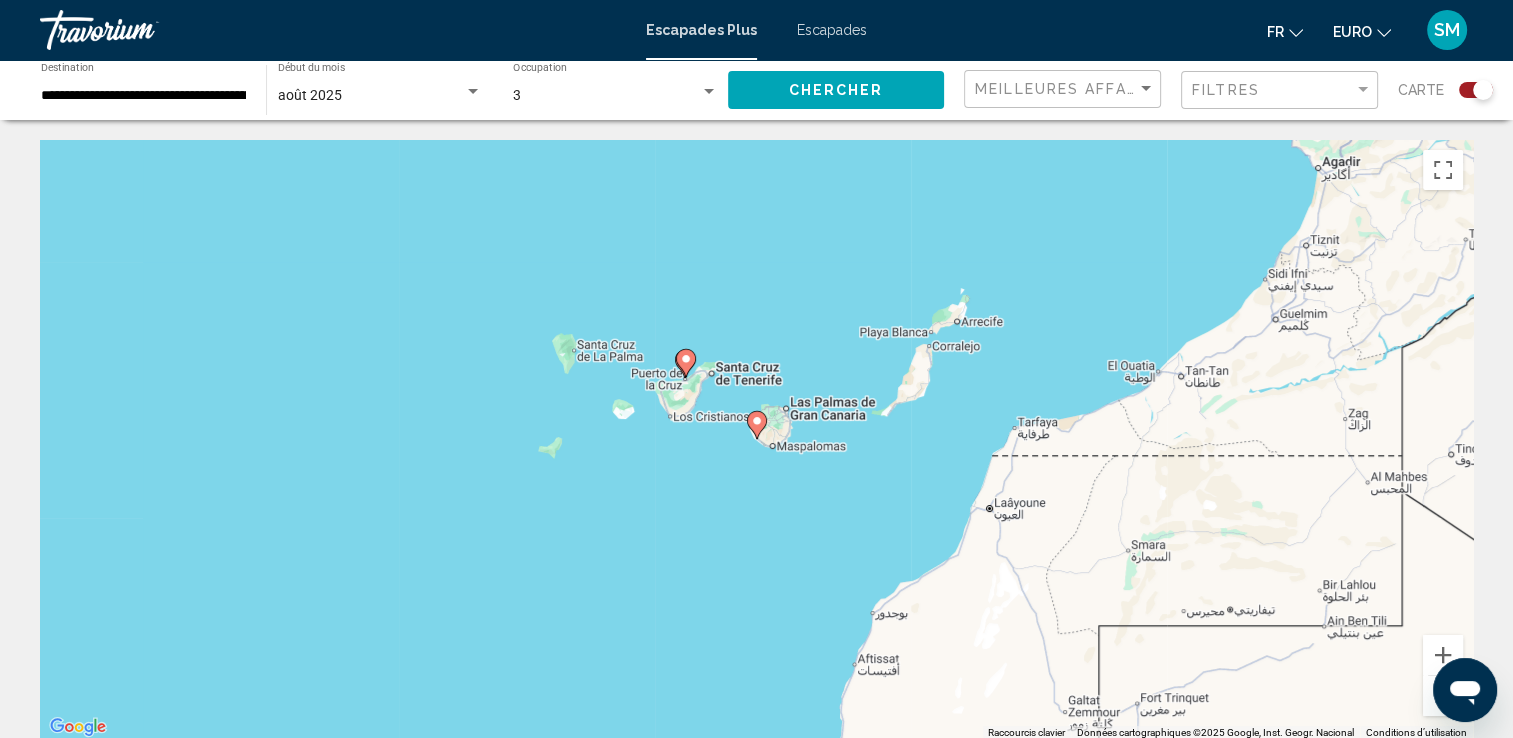 click 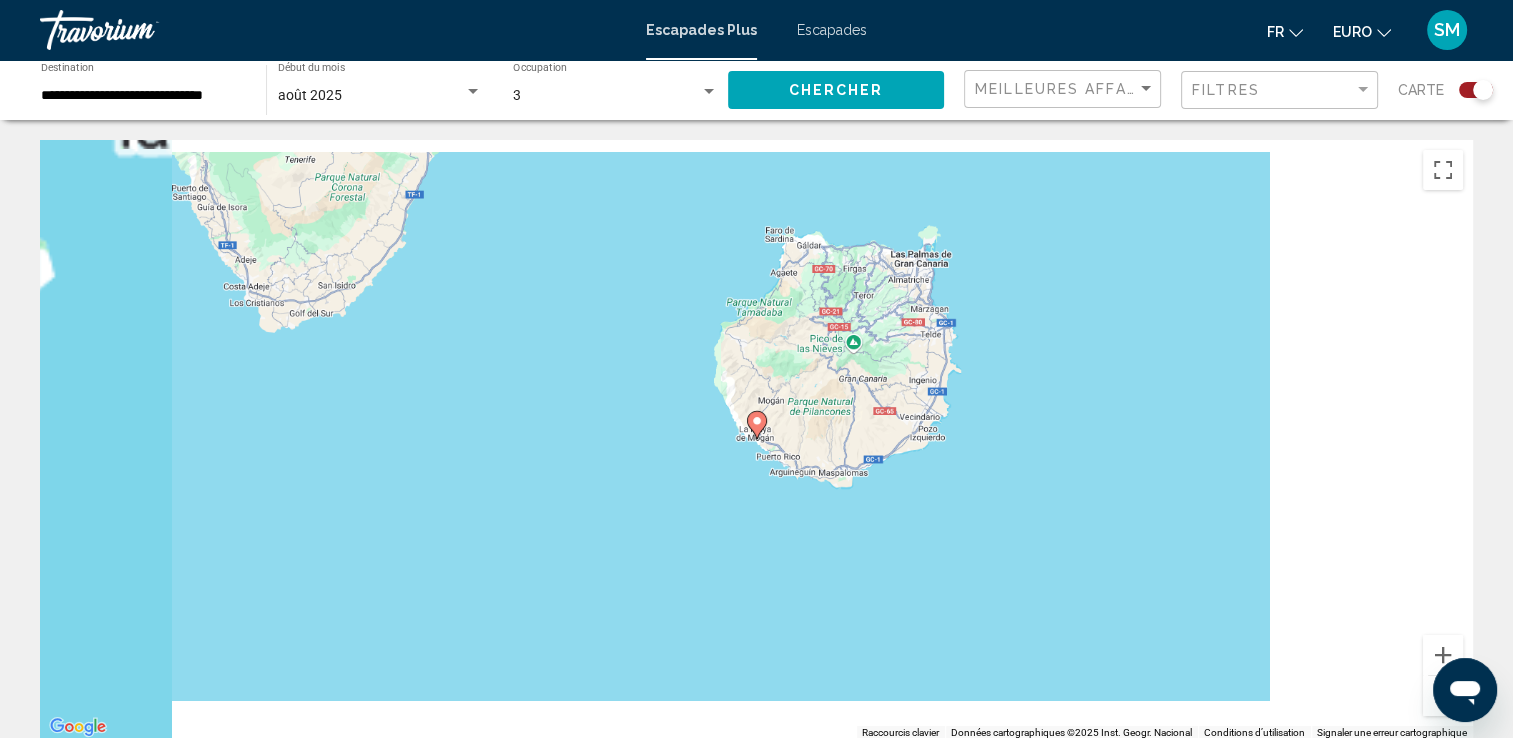 click 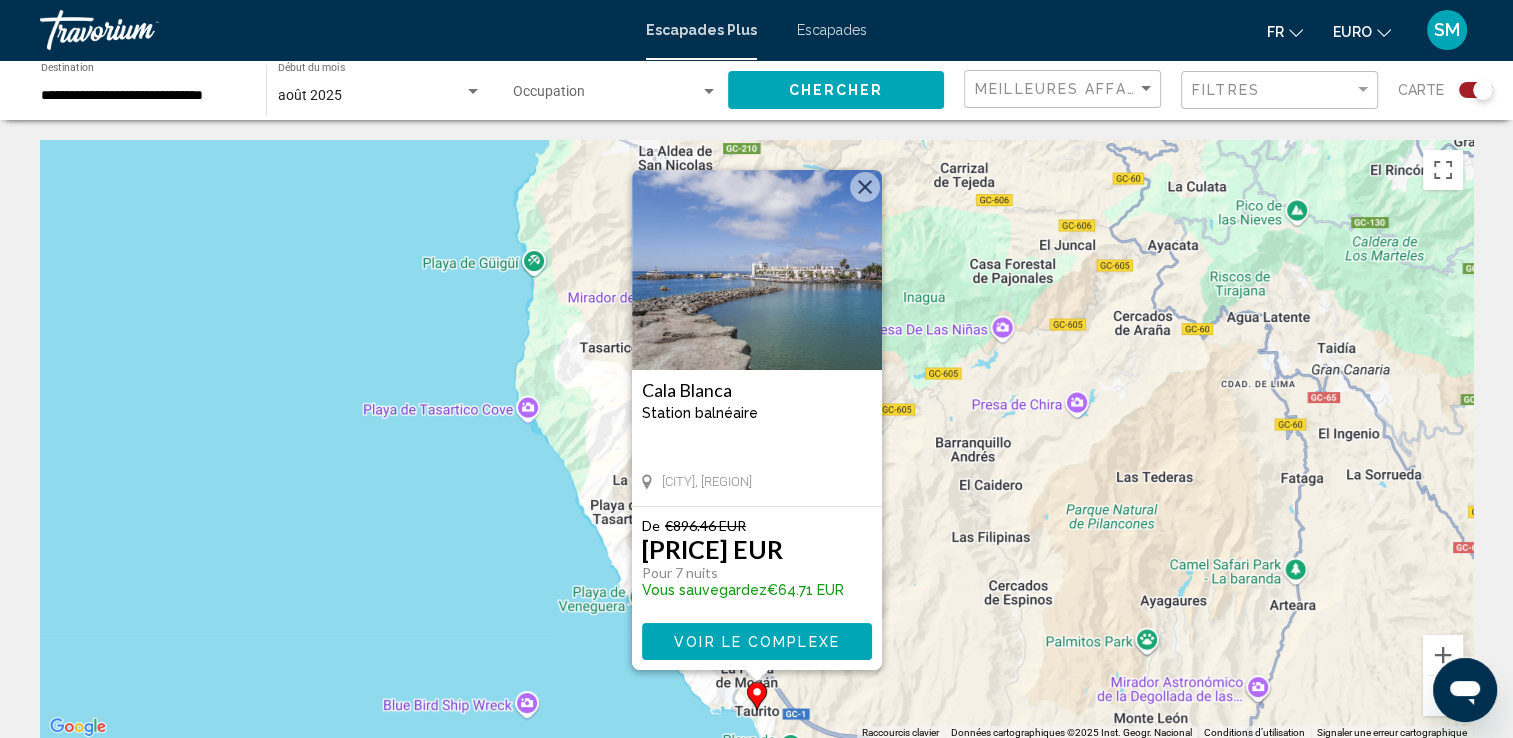 click at bounding box center (865, 187) 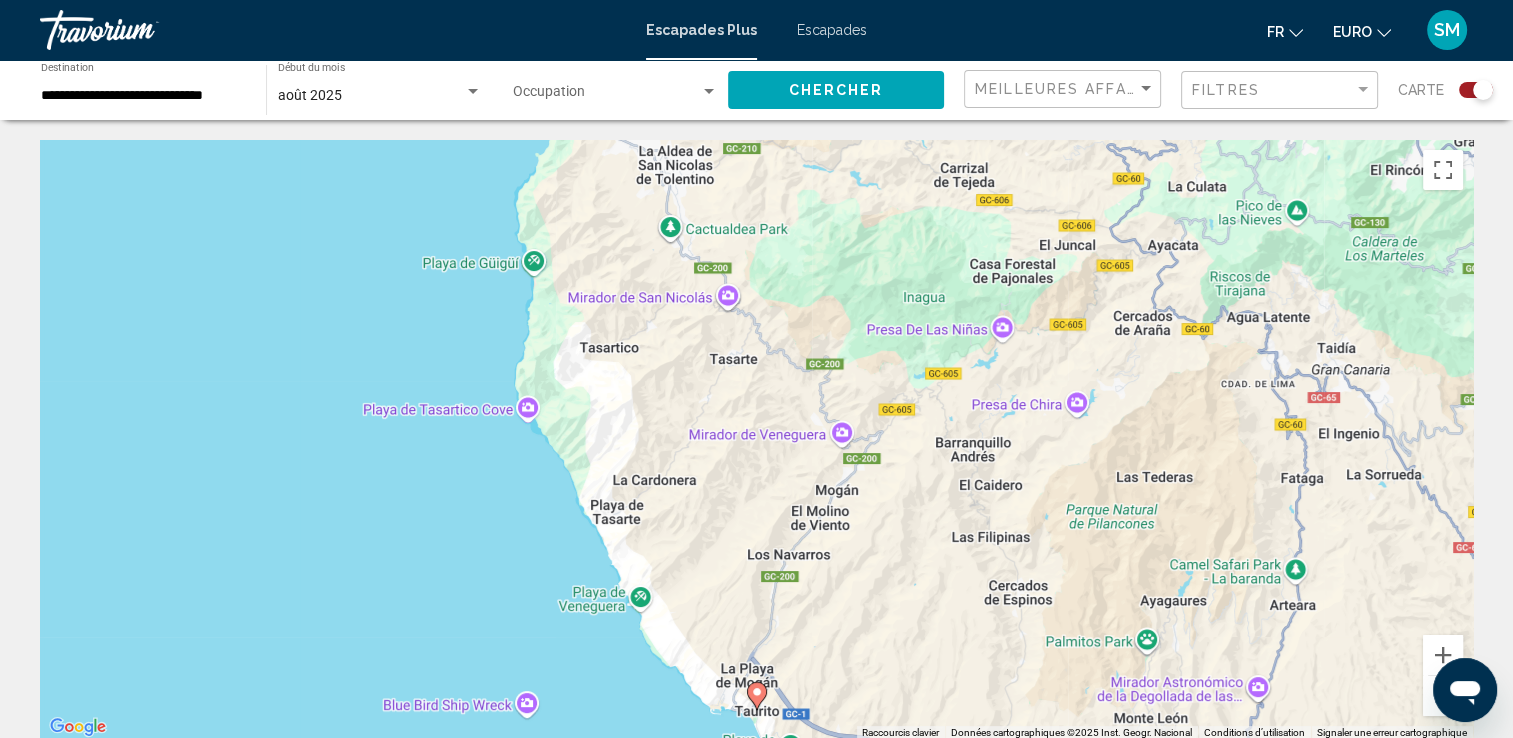 click on "Chercher" 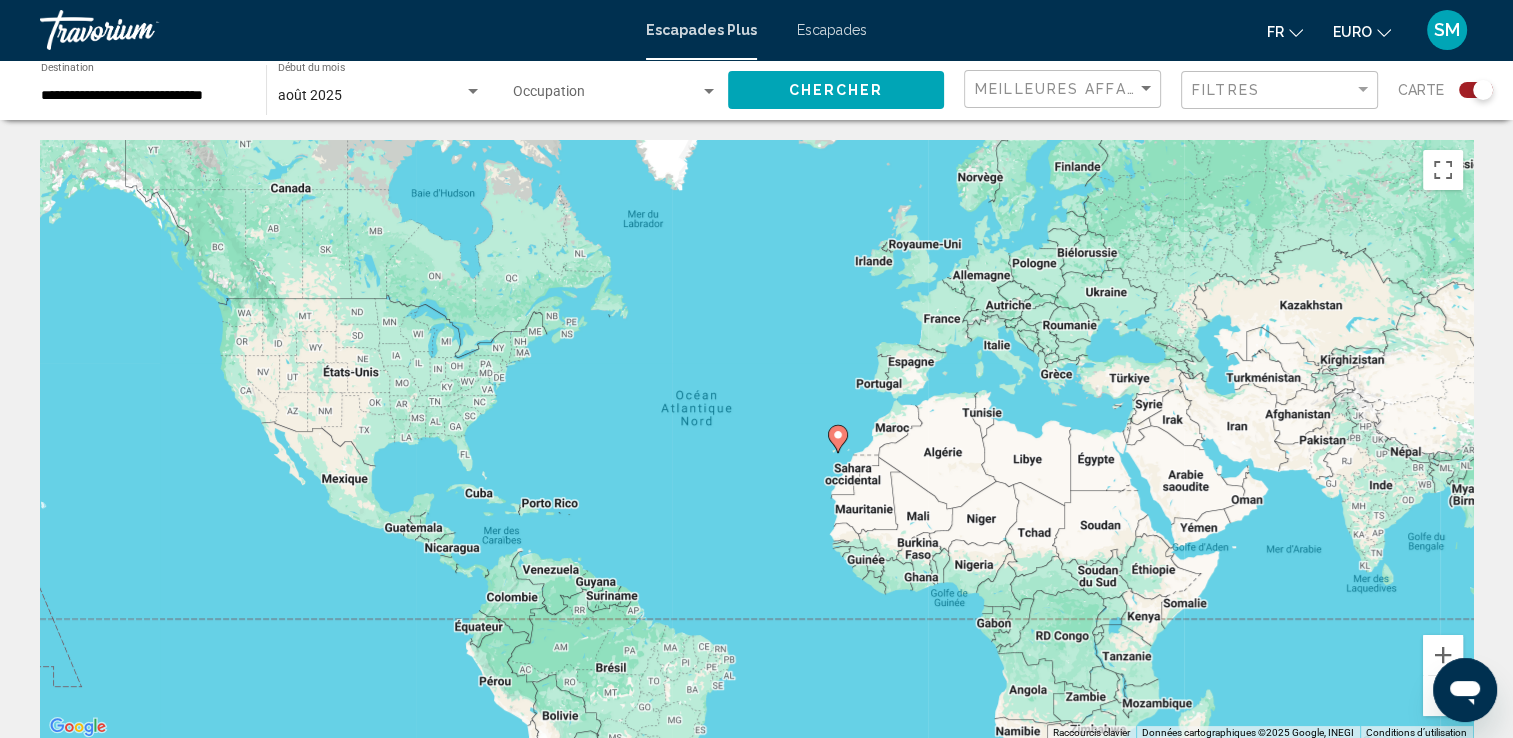 click on "**********" at bounding box center [143, 96] 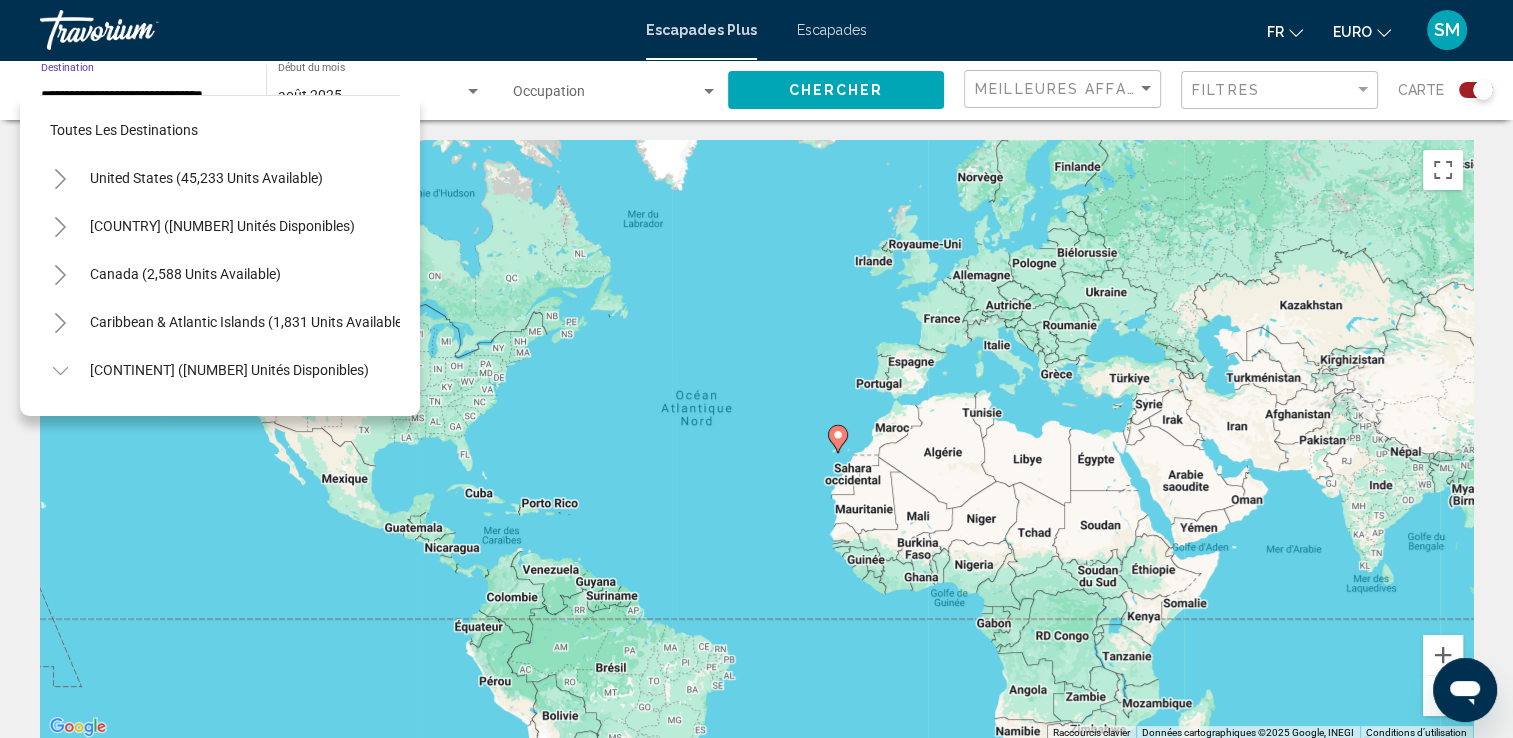 scroll, scrollTop: 846, scrollLeft: 0, axis: vertical 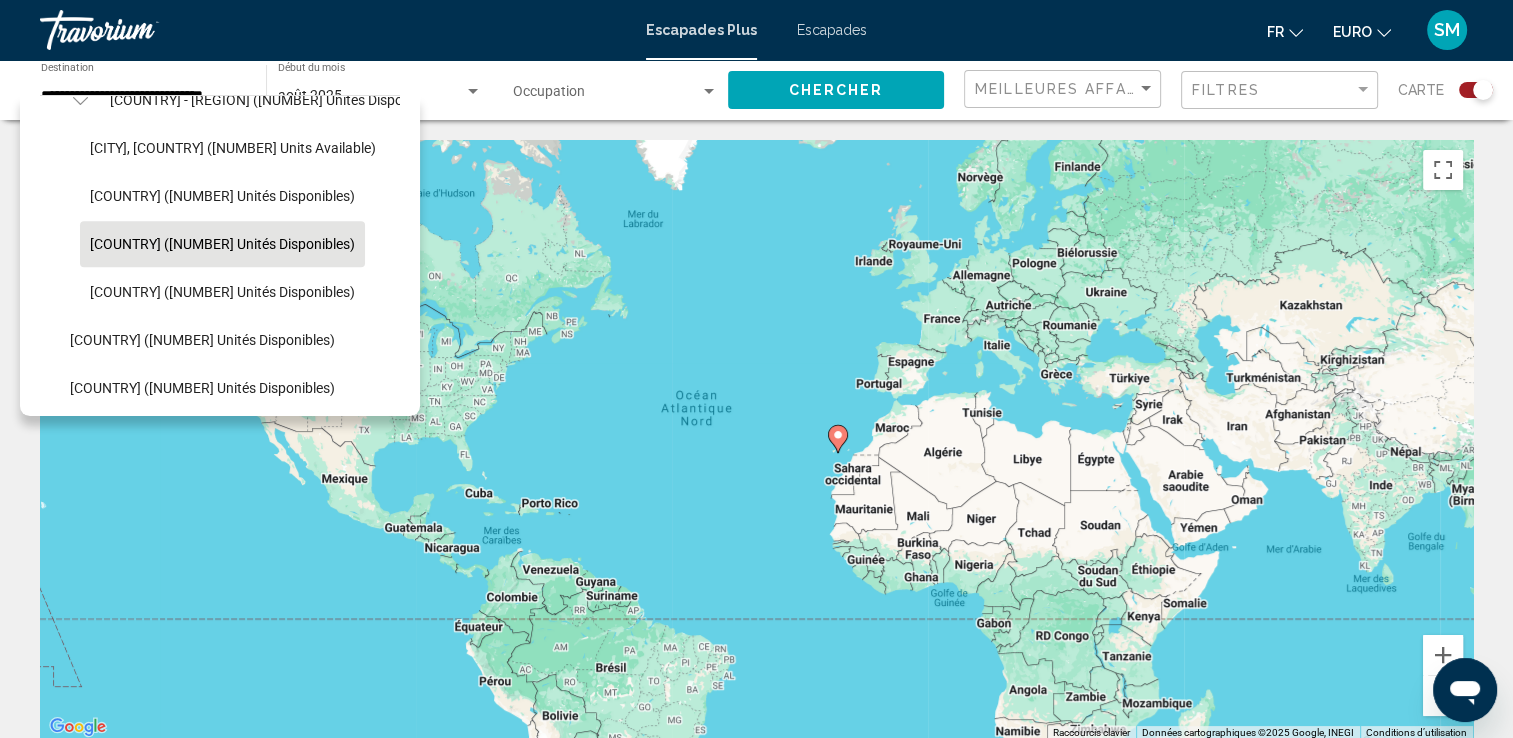 click on "Toutes les destinations
[COUNTRY] ([NUMBER] unités disponibles)
[COUNTRY] ([NUMBER] unités disponibles)
[COUNTRY] ([NUMBER] unités disponibles)
[REGION] ([NUMBER] unités disponibles)
[CONTINENT] ([NUMBER] unités disponibles)   [COUNTRY] ([NUMBER] unités disponibles)   [COUNTRY] ([NUMBER] unités disponibles)   [COUNTRY] ([NUMBER] unités disponibles)   [COUNTRY] ([NUMBER] unités disponibles)   [COUNTRY] ([NUMBER] unités disponibles)   [COUNTRY] ([NUMBER] unités disponibles)   [COUNTRY] et [COUNTRY] ([NUMBER] unités disponibles)   [COUNTRY] ([NUMBER] unités disponibles)
[COUNTRY] - [REGION] ([NUMBER] unités disponibles)   [CITY], [COUNTRY] ([NUMBER] unités disponibles)   [COUNTRY] ([NUMBER] unités disponibles)   [COUNTRY] ([NUMBER] unités disponibles)   [COUNTRY] ([NUMBER] unités disponibles)   [COUNTRY] ([NUMBER] unités disponibles)" at bounding box center (220, 255) 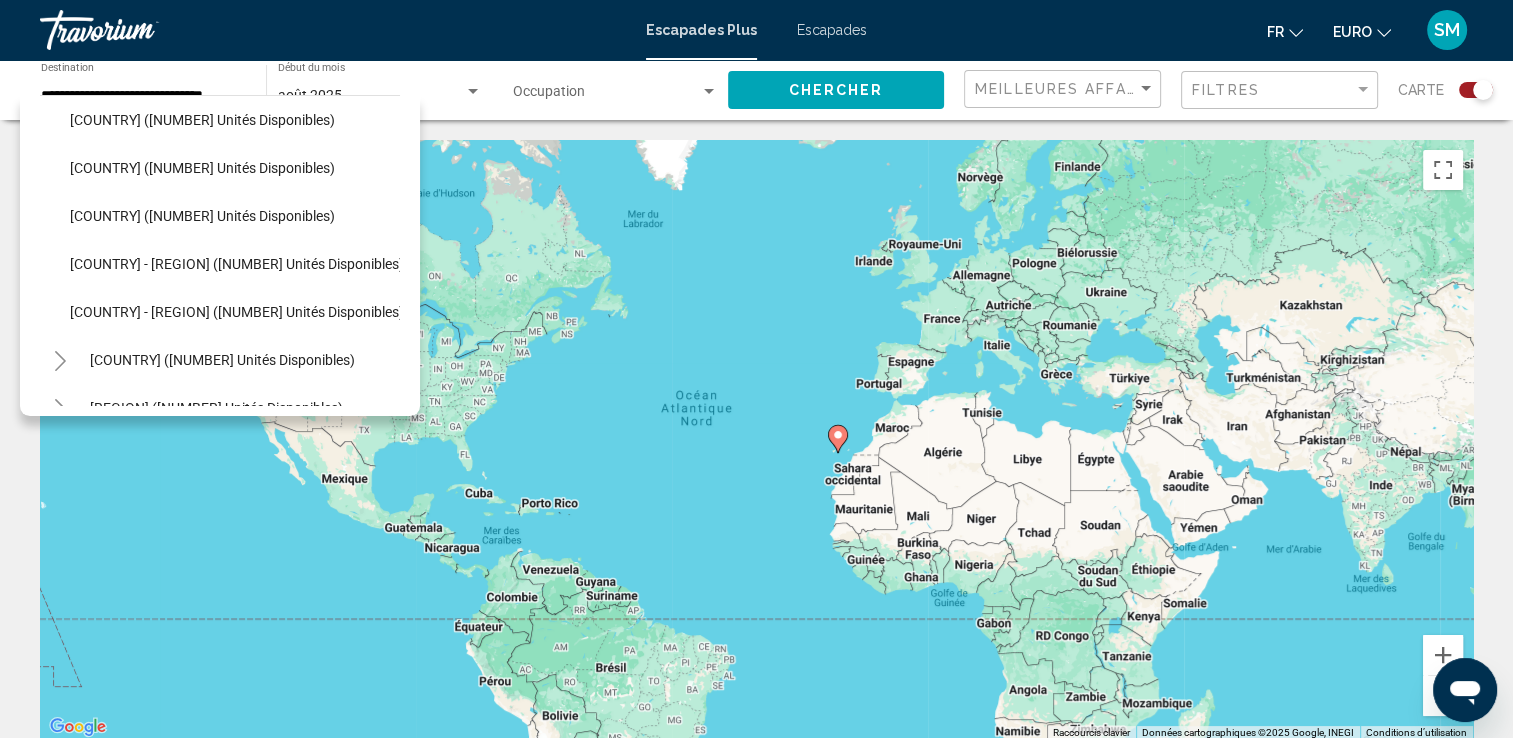 scroll, scrollTop: 1076, scrollLeft: 0, axis: vertical 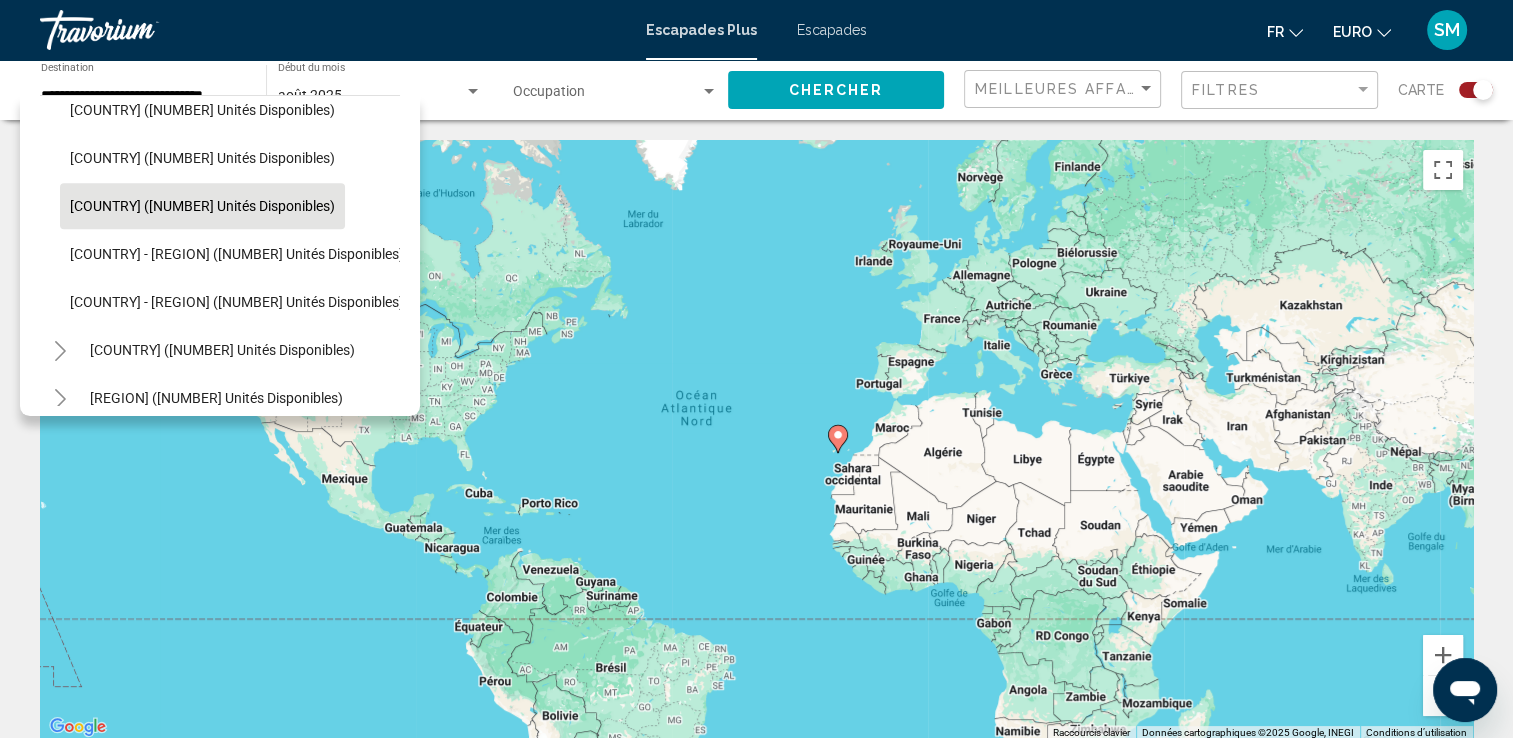 click on "[COUNTRY] ([NUMBER] unités disponibles)" 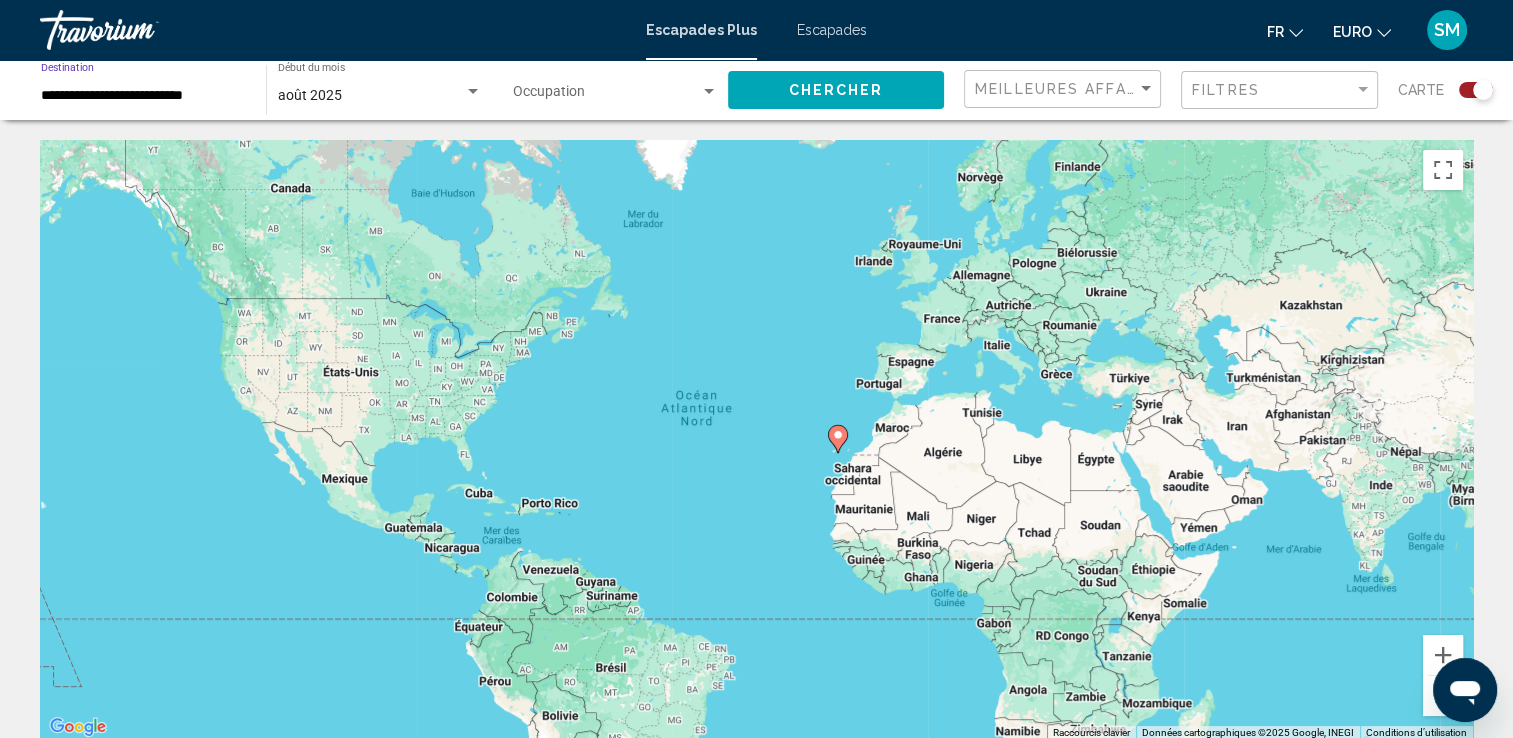 click on "Chercher" 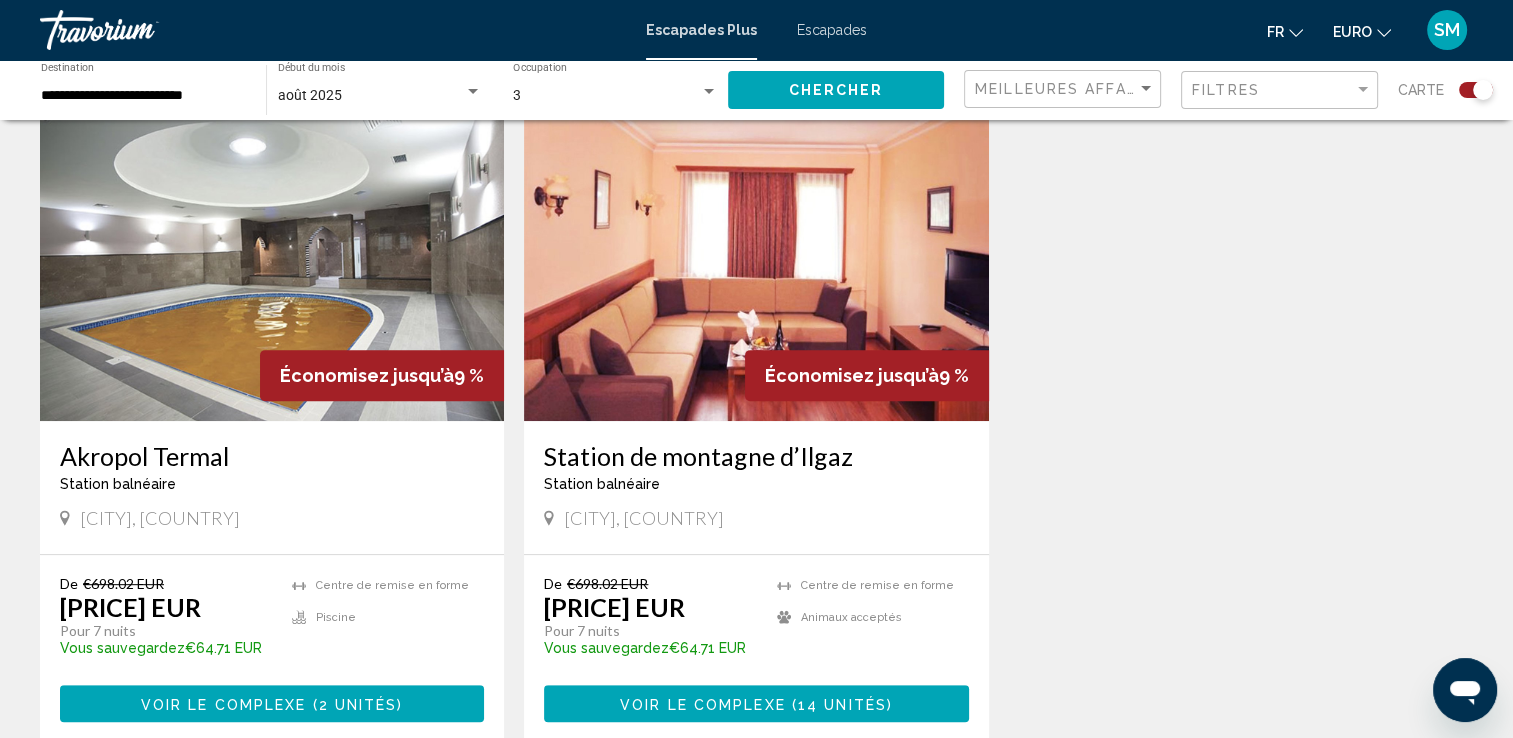 scroll, scrollTop: 731, scrollLeft: 0, axis: vertical 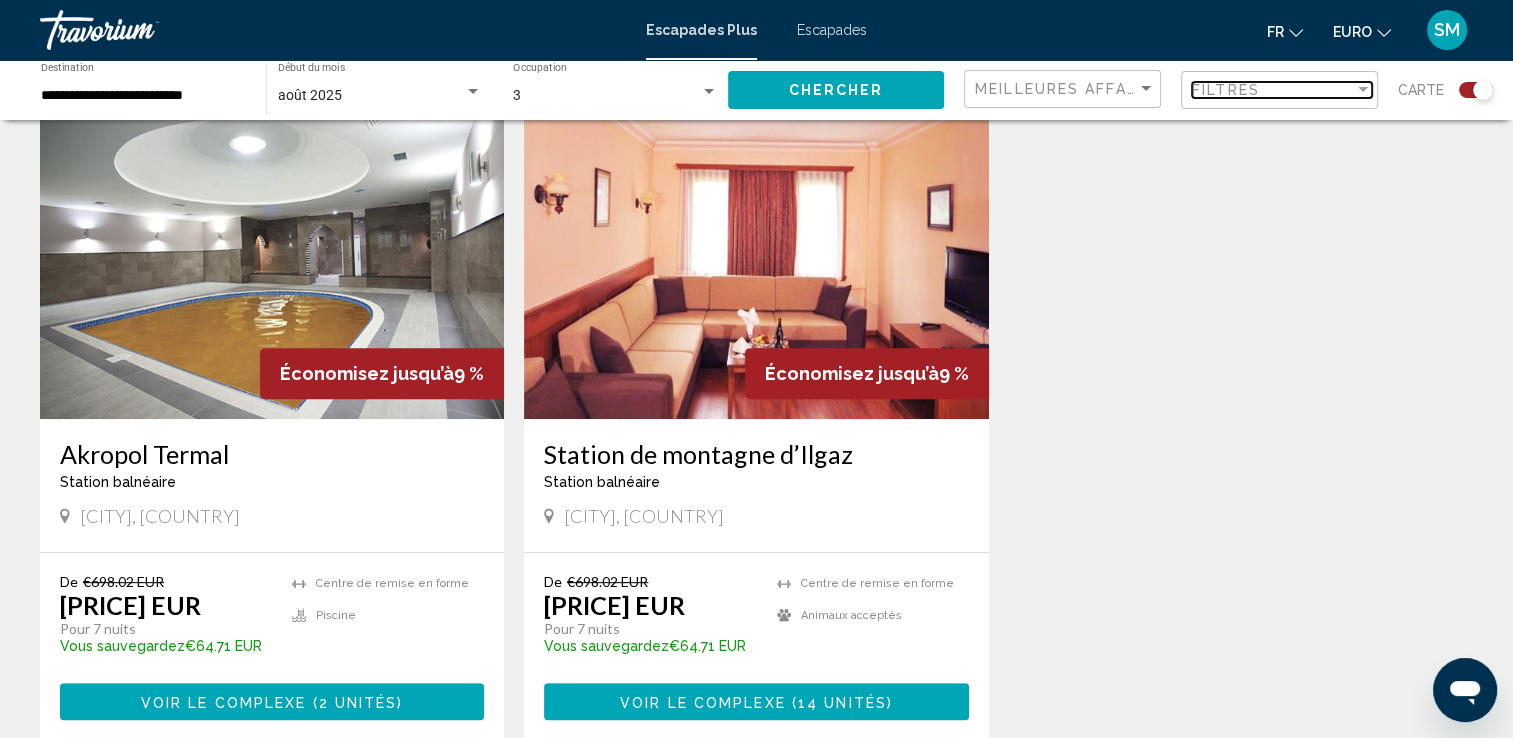 click on "Filtres" at bounding box center (1273, 90) 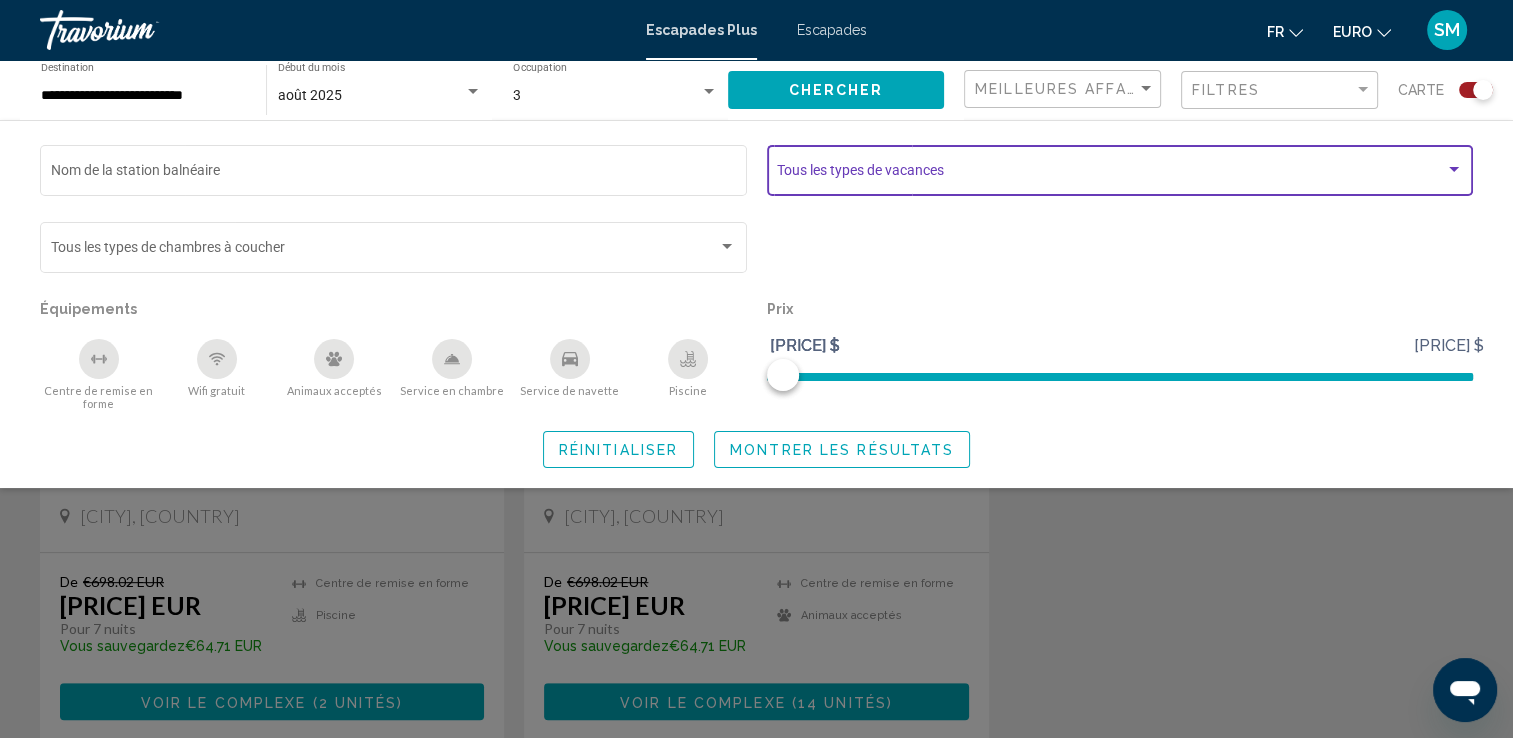 click at bounding box center [1111, 174] 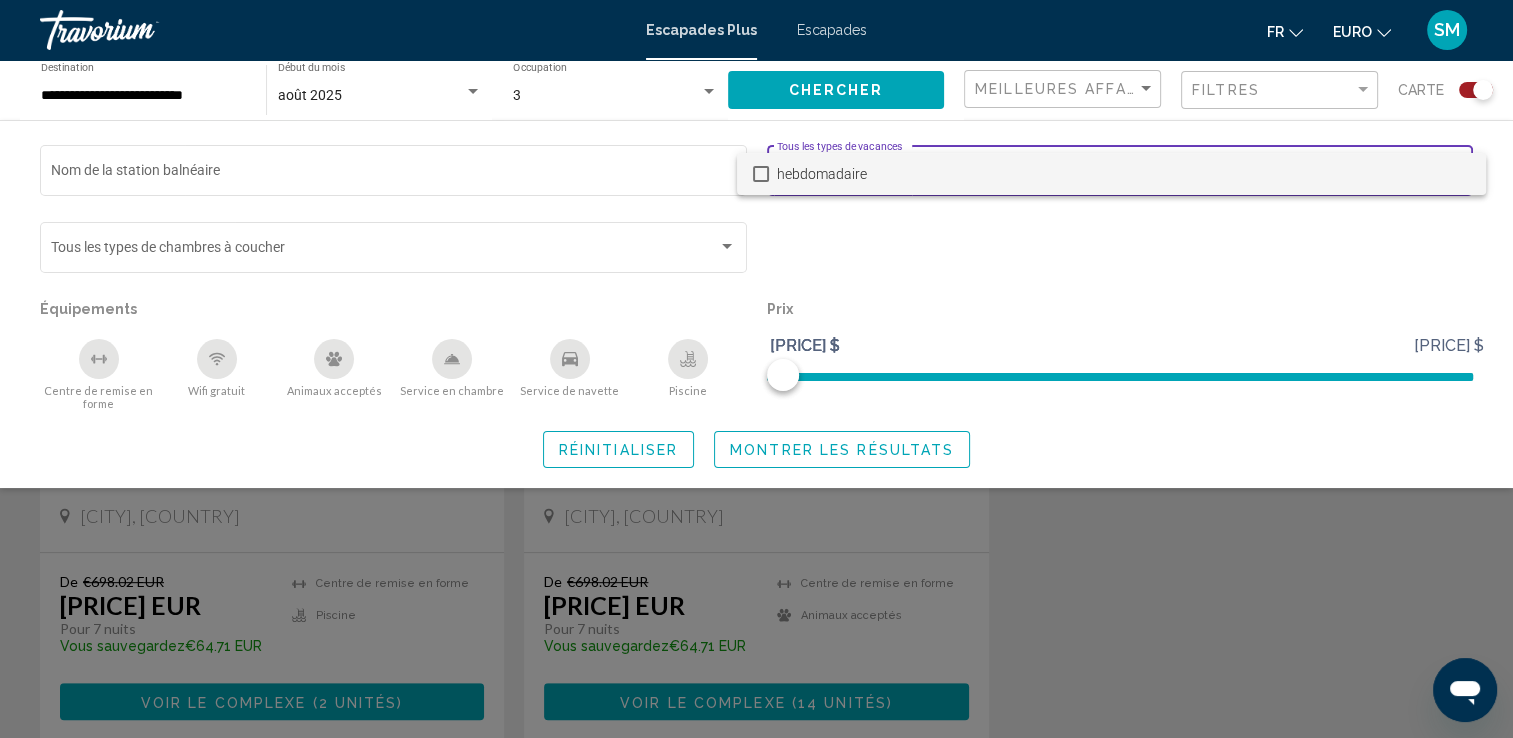 click at bounding box center [756, 369] 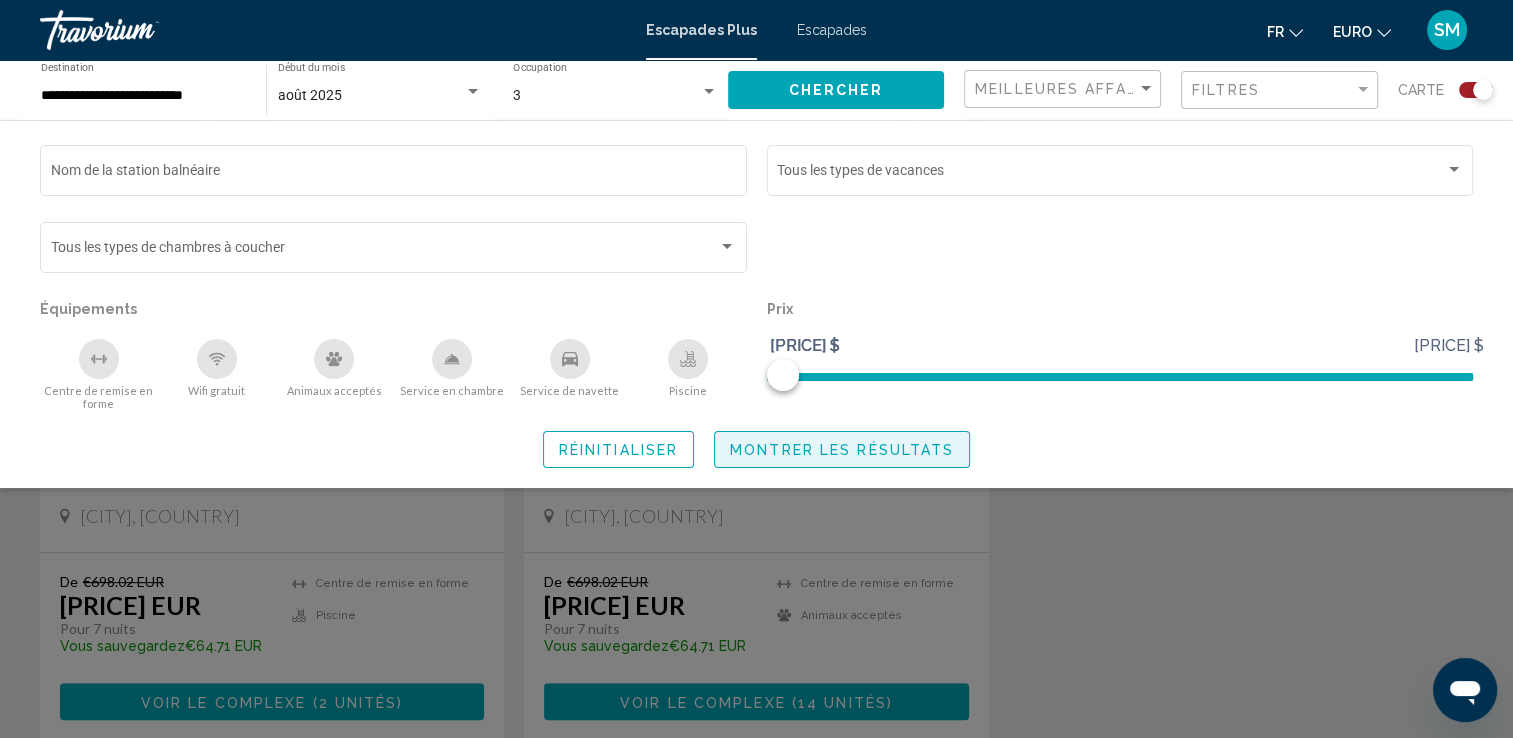 click on "Montrer les résultats" 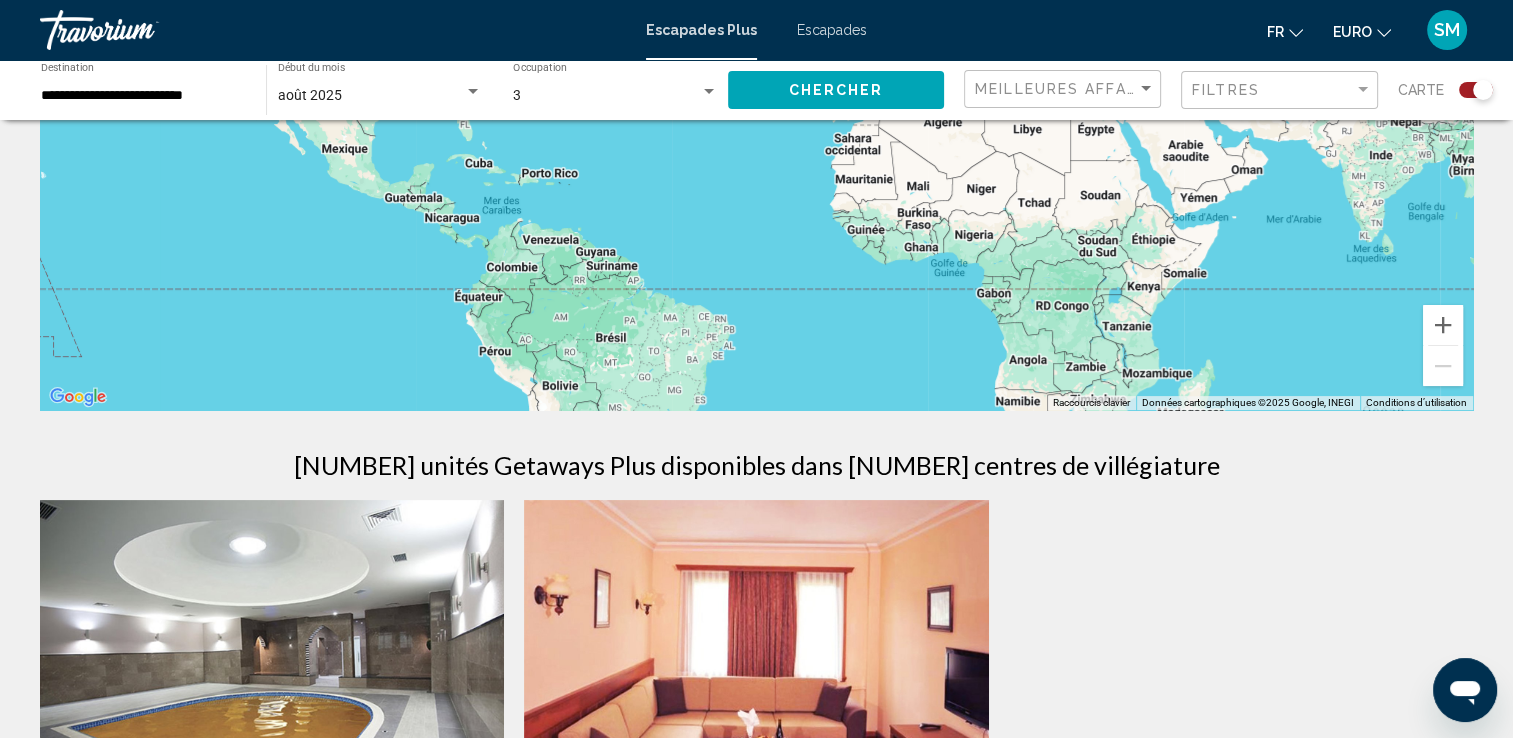scroll, scrollTop: 0, scrollLeft: 0, axis: both 